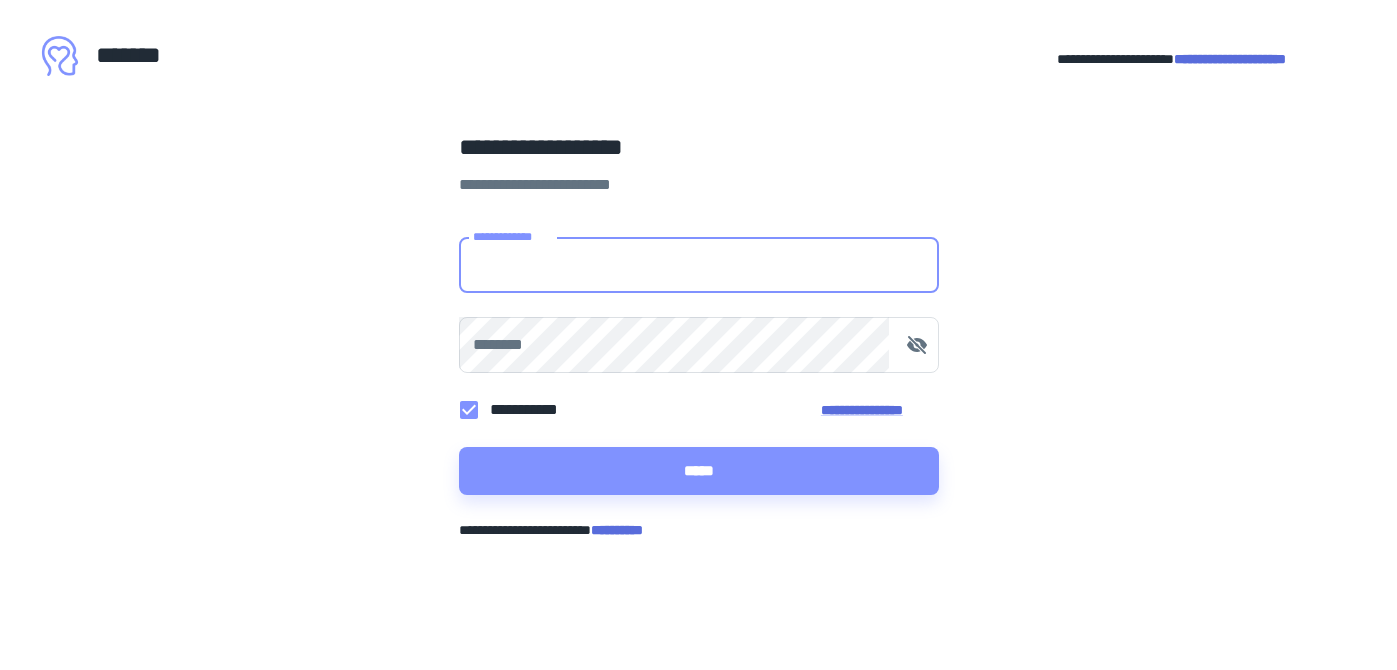 scroll, scrollTop: 0, scrollLeft: 0, axis: both 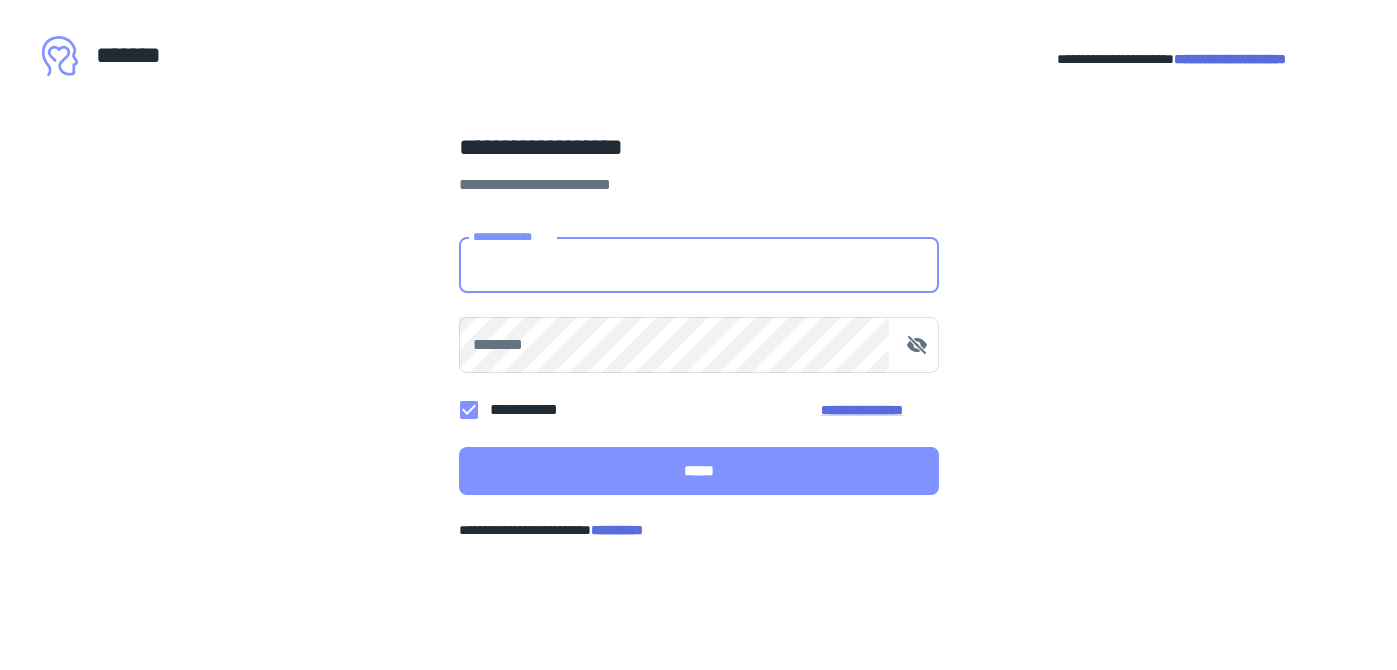 type on "**********" 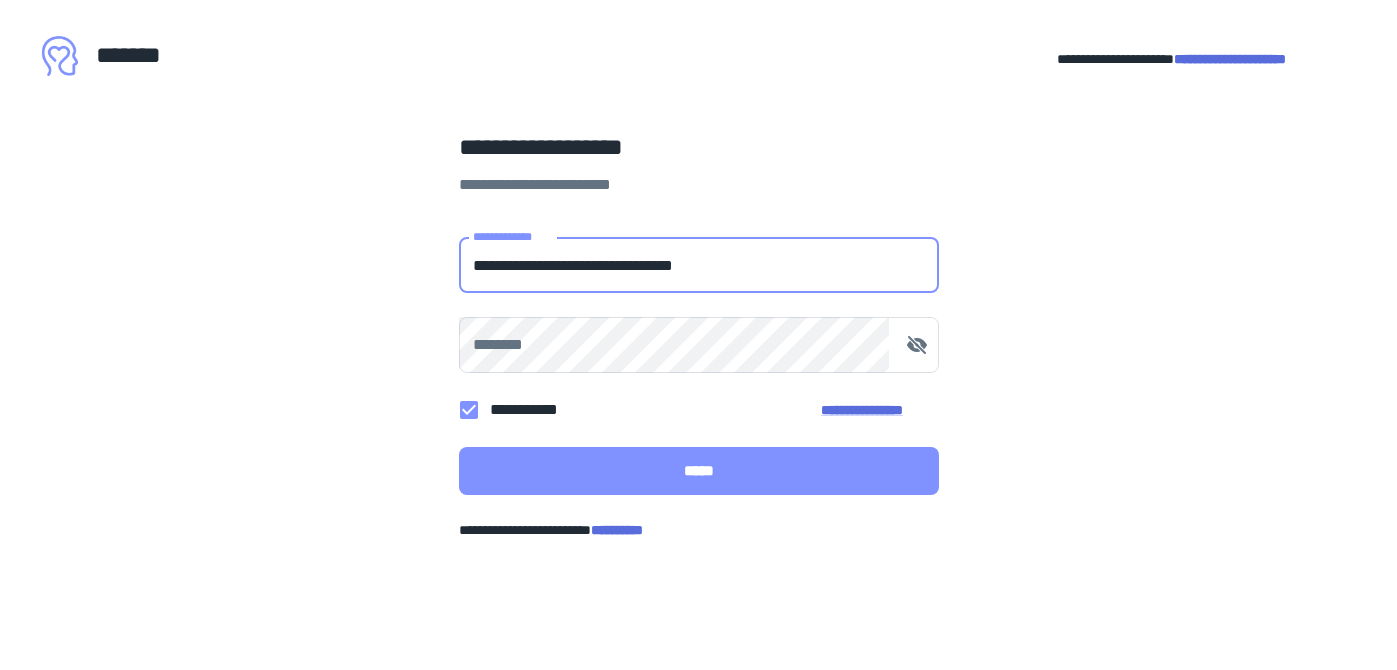 click on "*****" at bounding box center (699, 471) 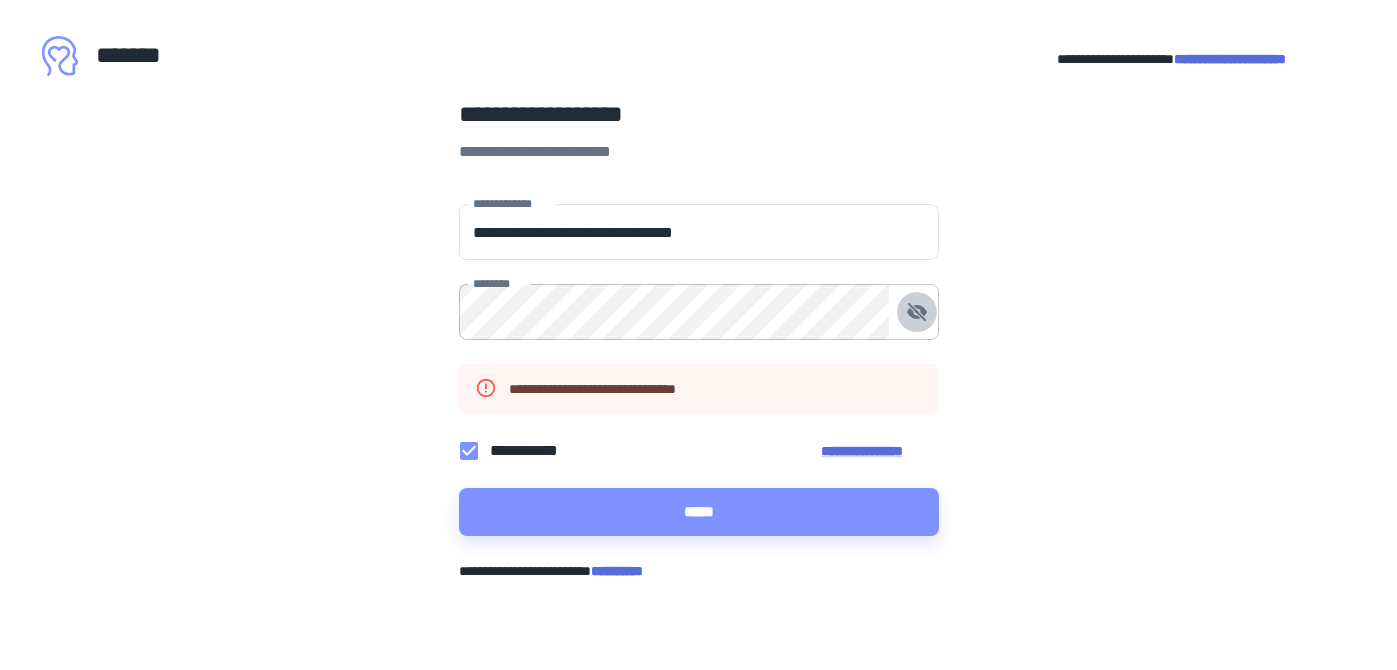 click 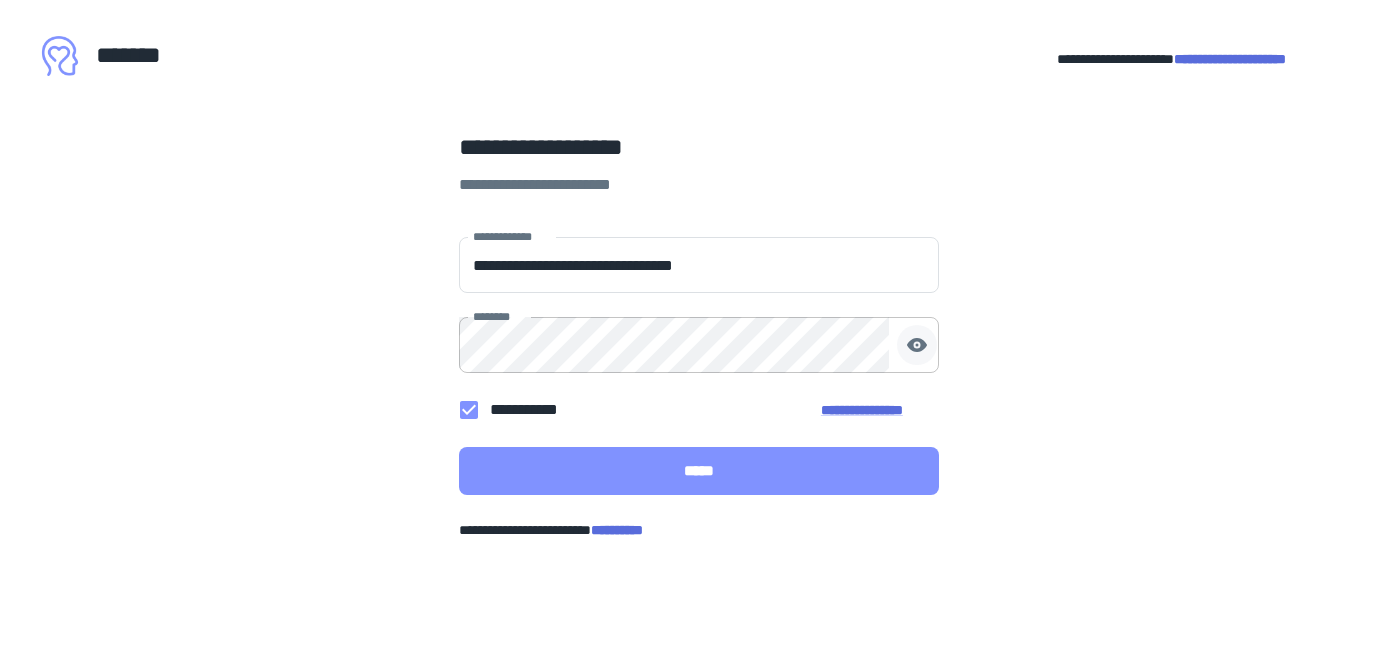 click on "*****" at bounding box center (699, 471) 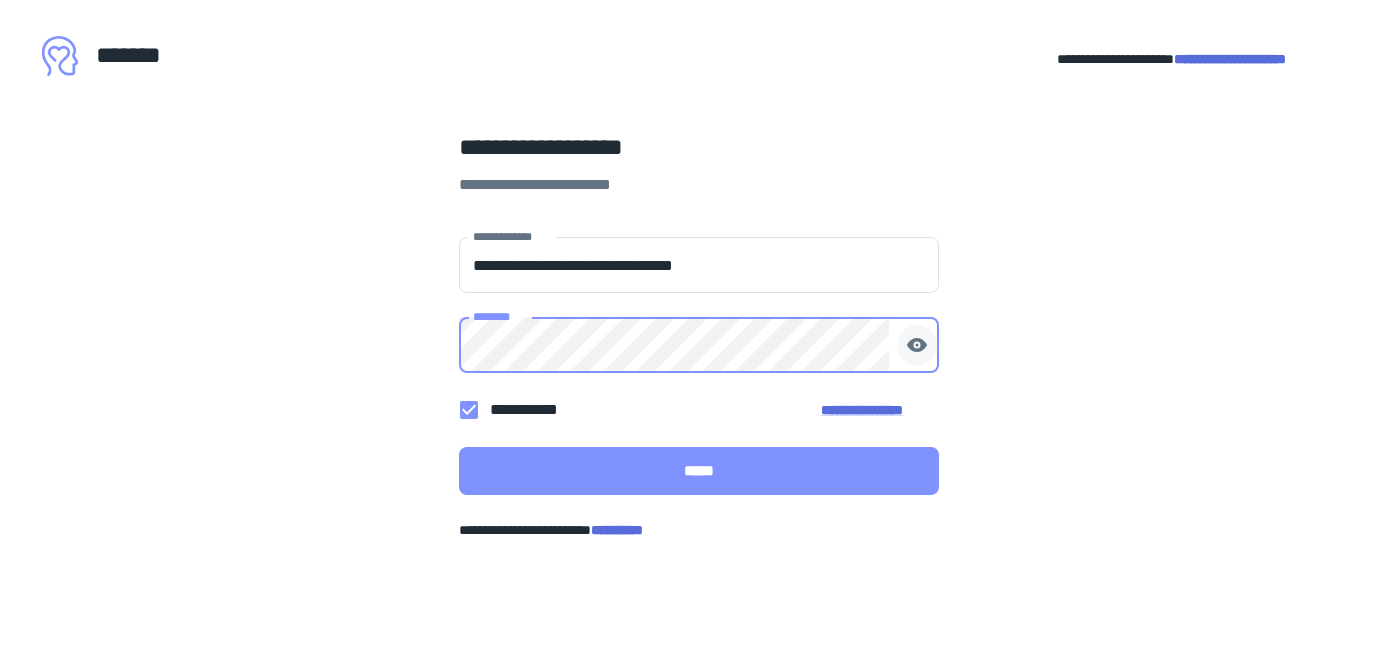 click on "*****" at bounding box center [699, 471] 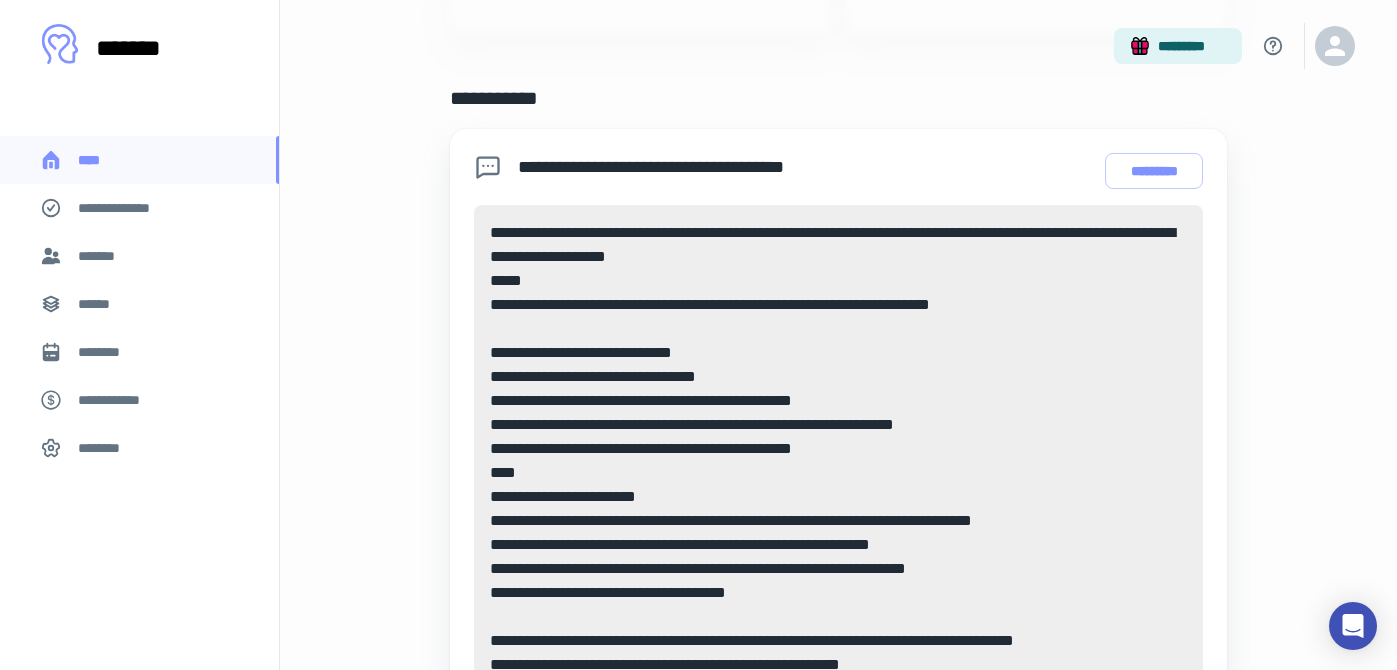 scroll, scrollTop: 538, scrollLeft: 0, axis: vertical 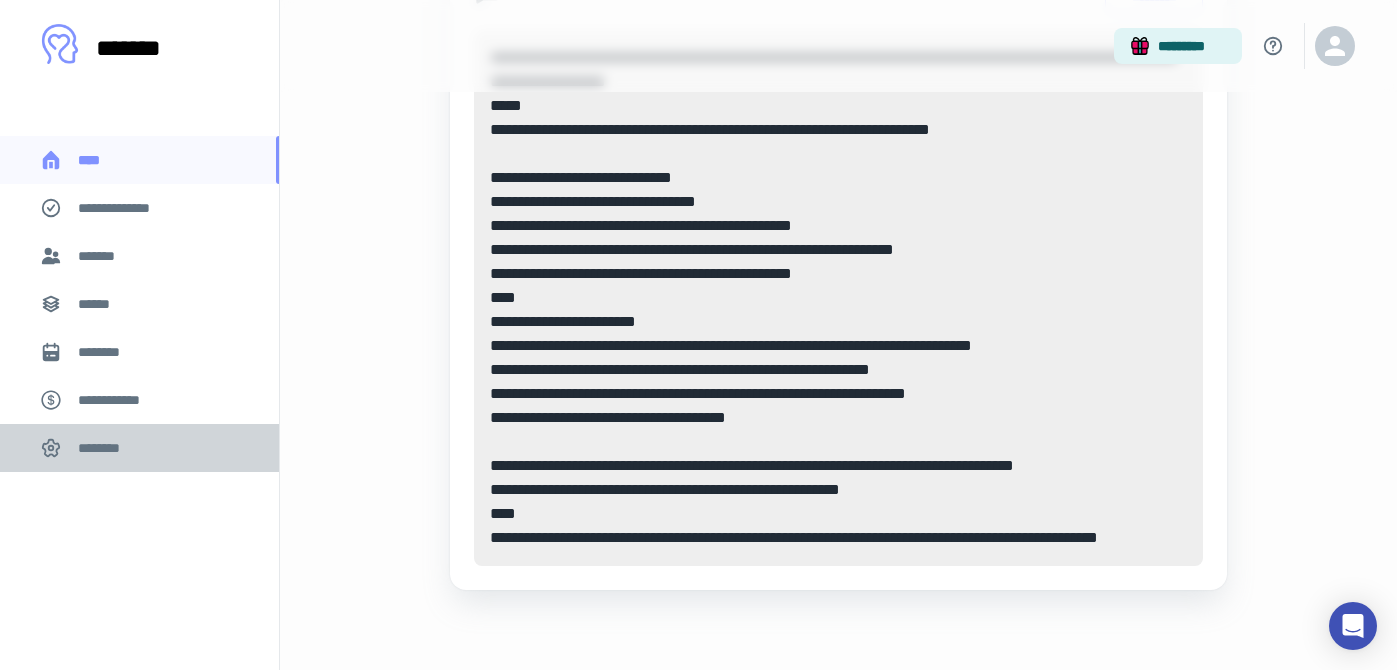 click on "********" at bounding box center [105, 448] 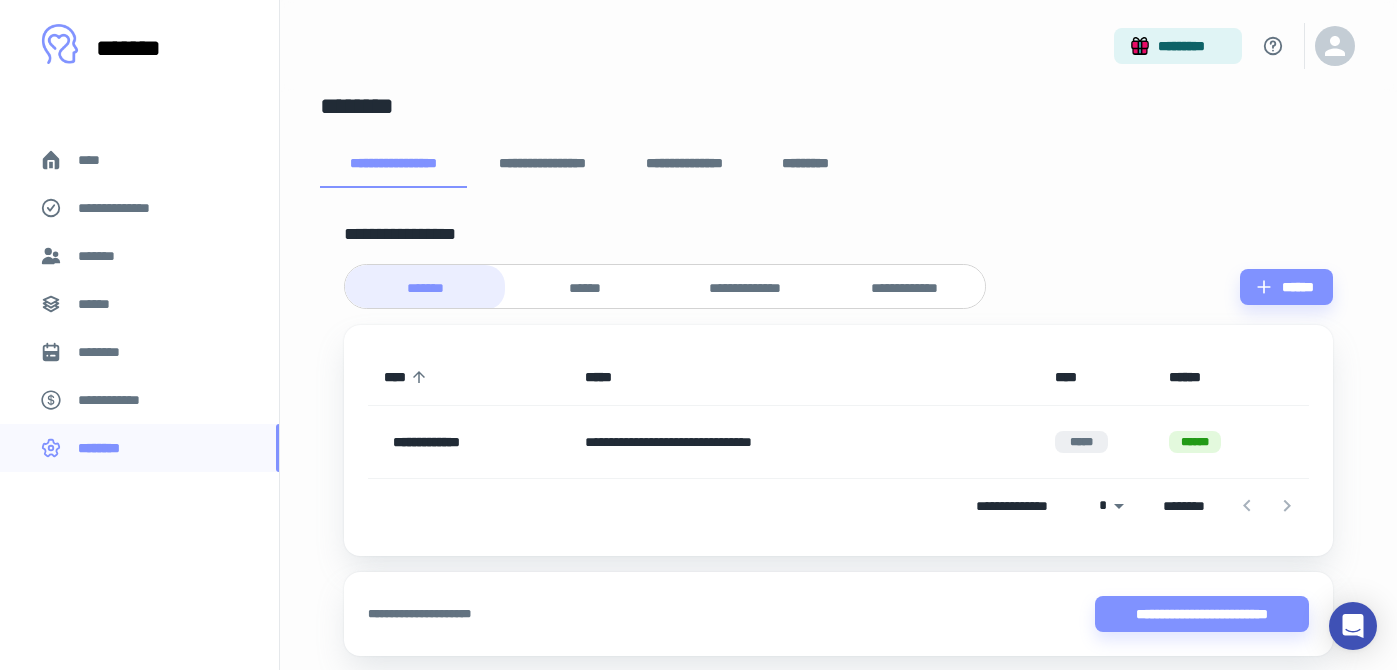 scroll, scrollTop: 0, scrollLeft: 0, axis: both 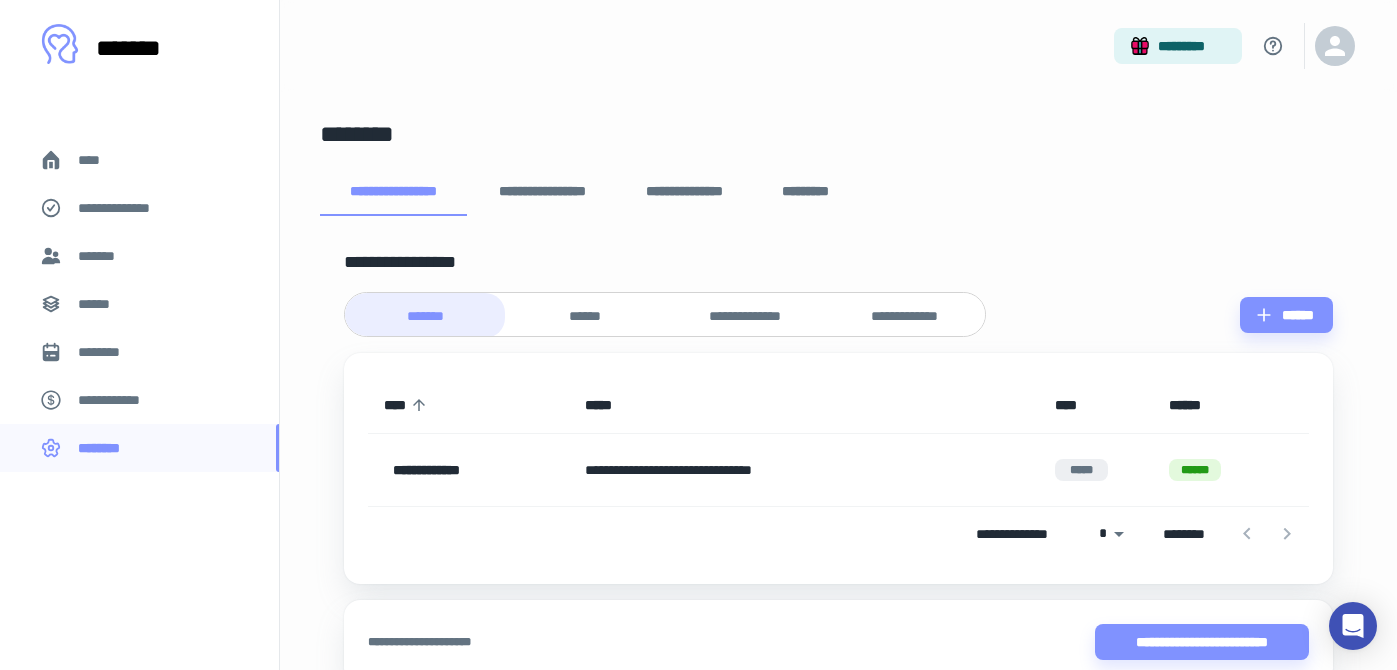 click on "**********" at bounding box center (542, 192) 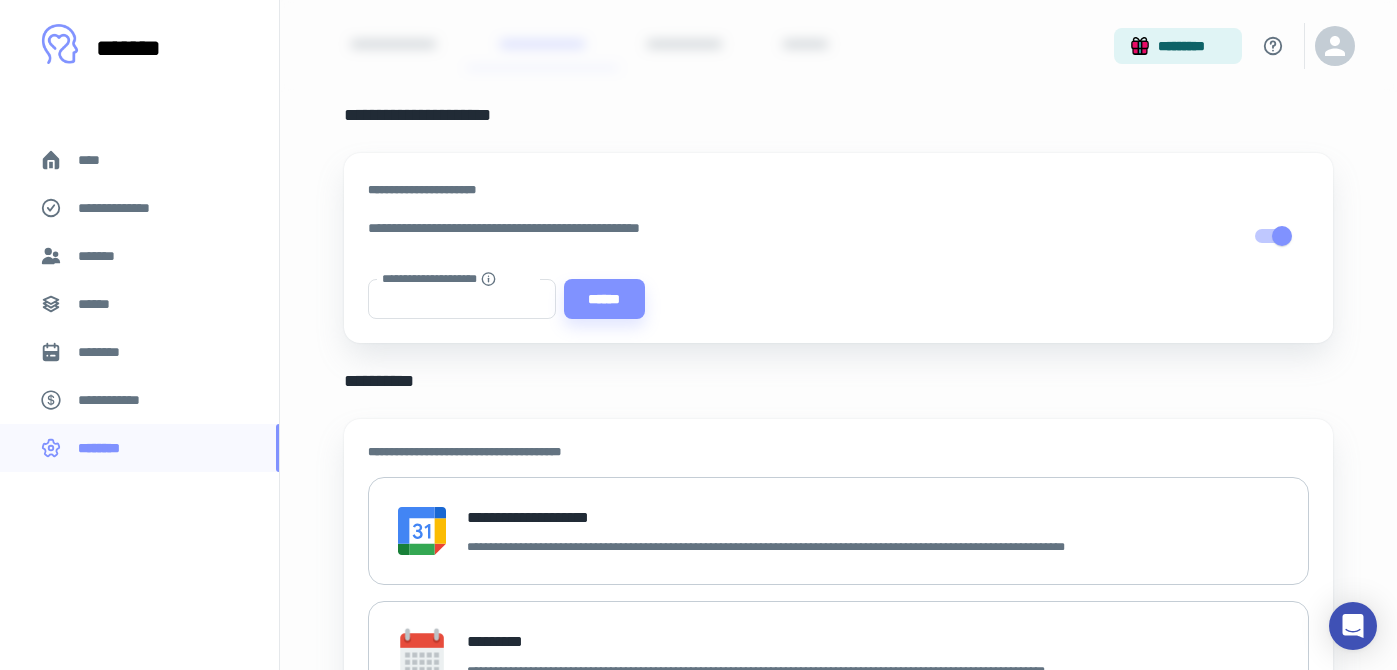 scroll, scrollTop: 0, scrollLeft: 0, axis: both 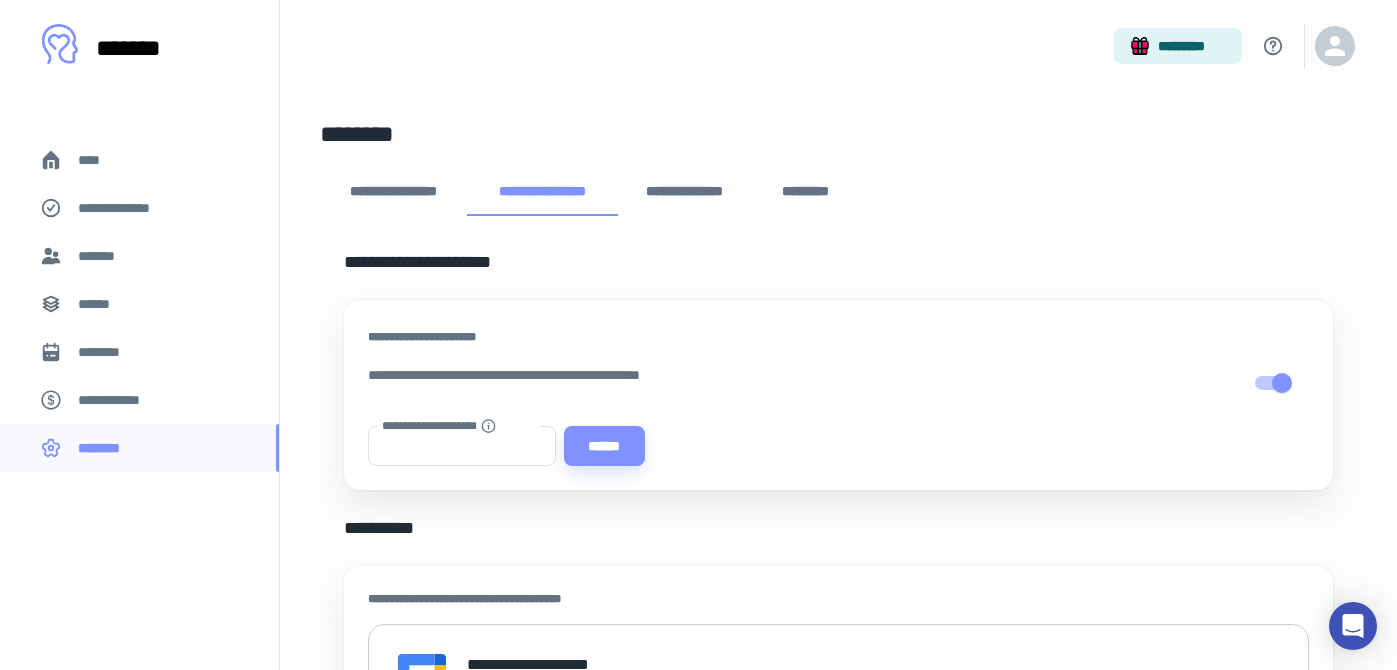 click on "**********" at bounding box center (685, 192) 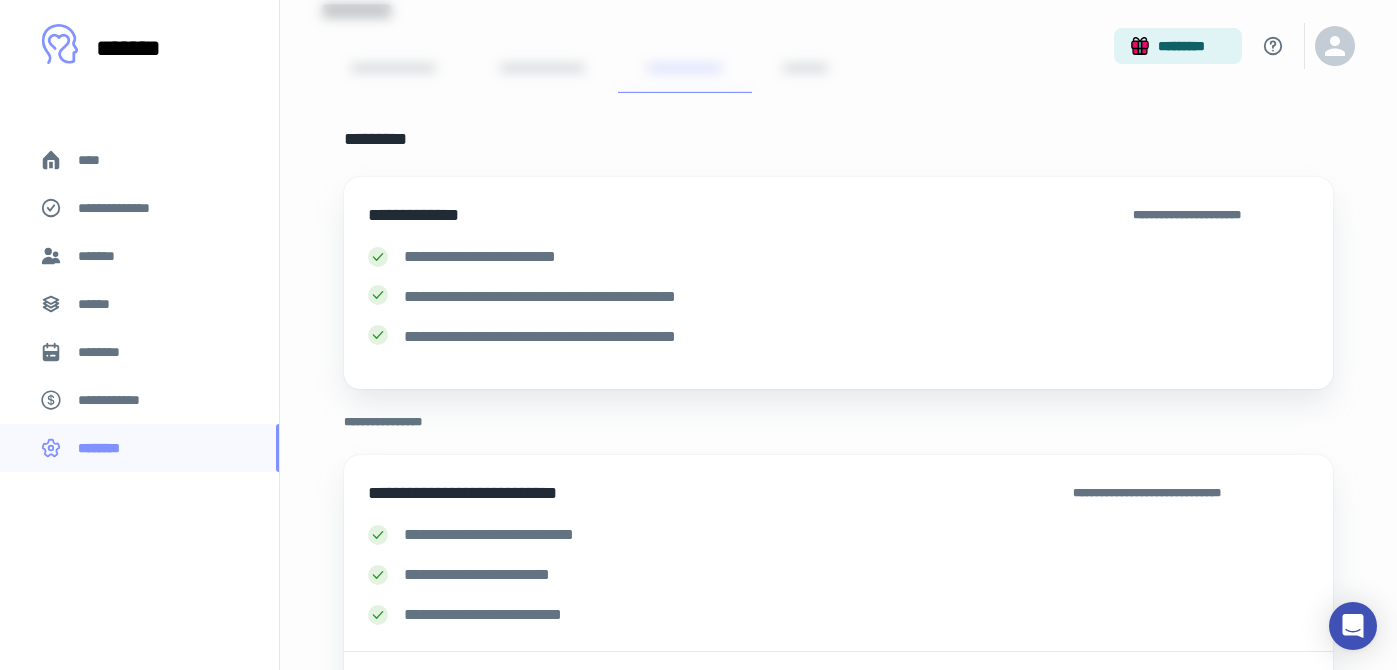 scroll, scrollTop: 124, scrollLeft: 0, axis: vertical 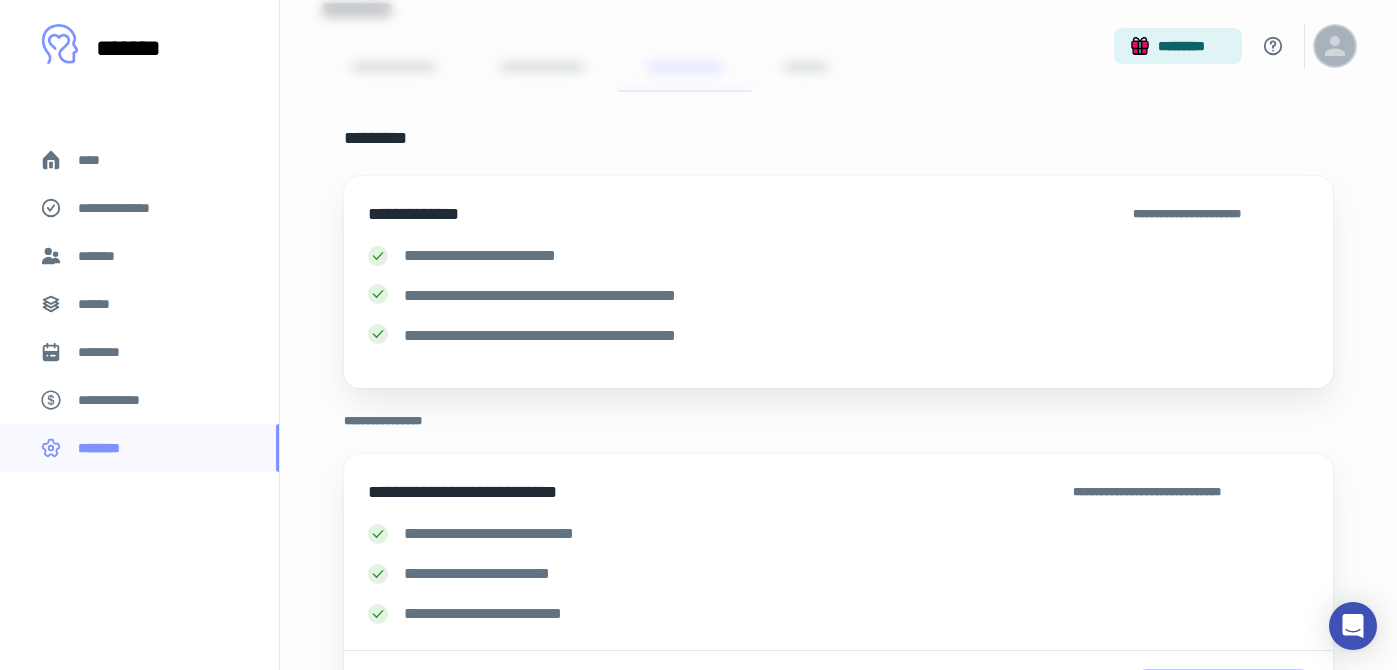 click 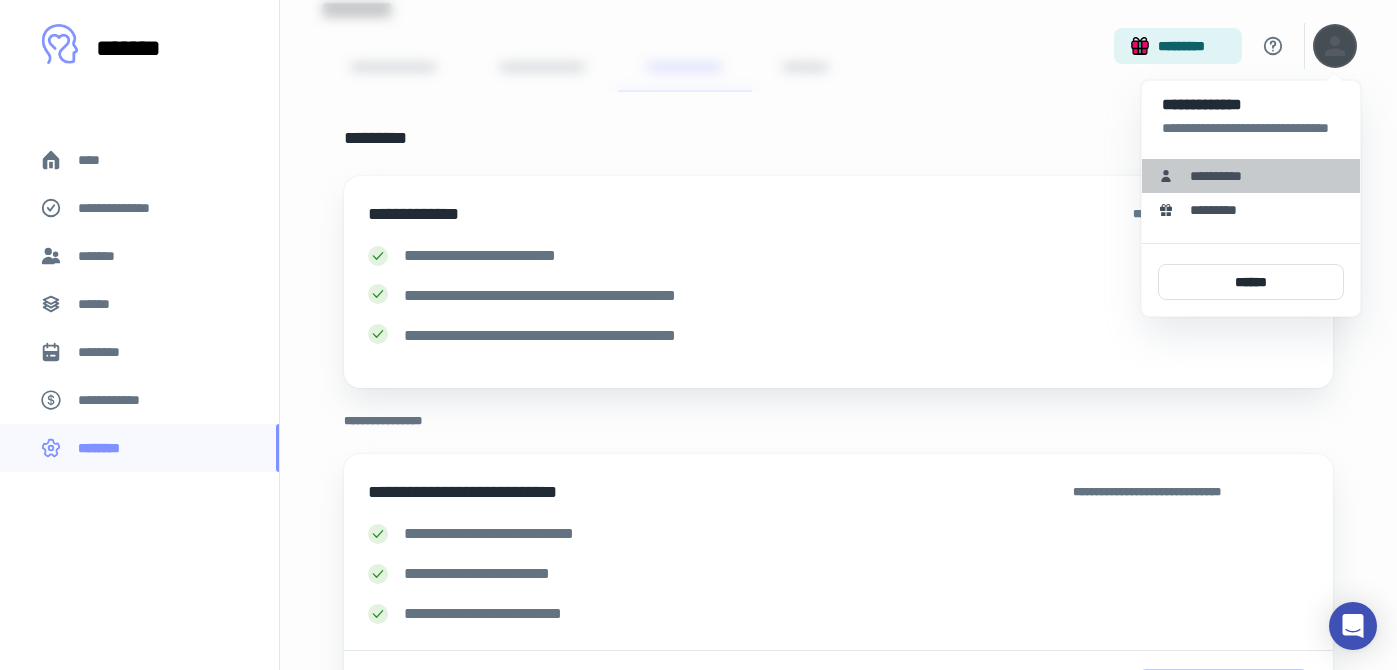 click on "**********" at bounding box center (1223, 176) 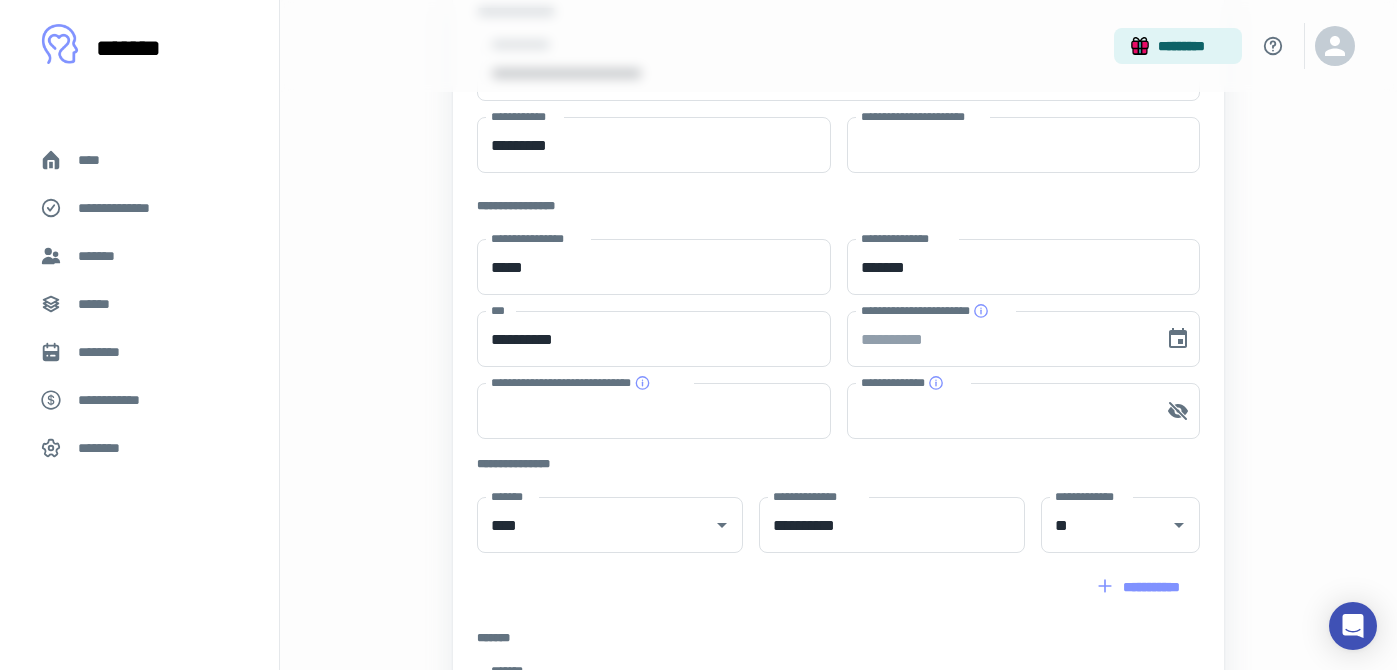 scroll, scrollTop: 0, scrollLeft: 0, axis: both 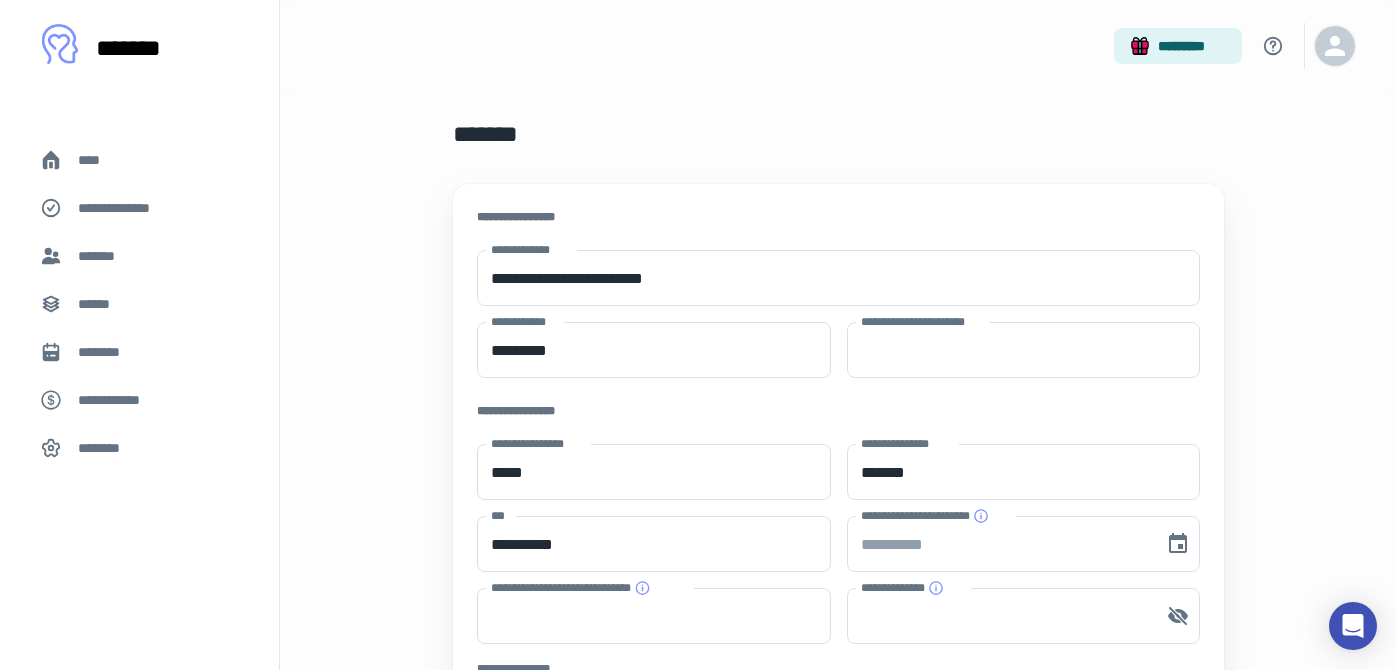 click 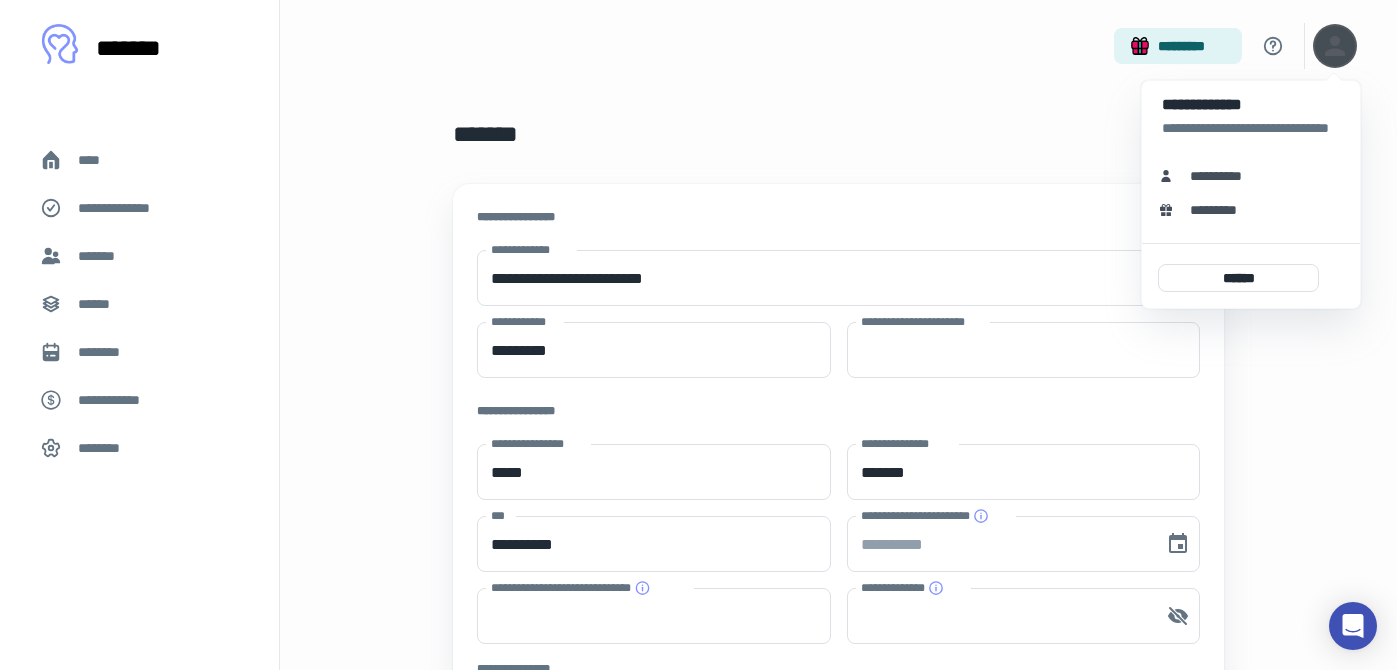 click at bounding box center [698, 335] 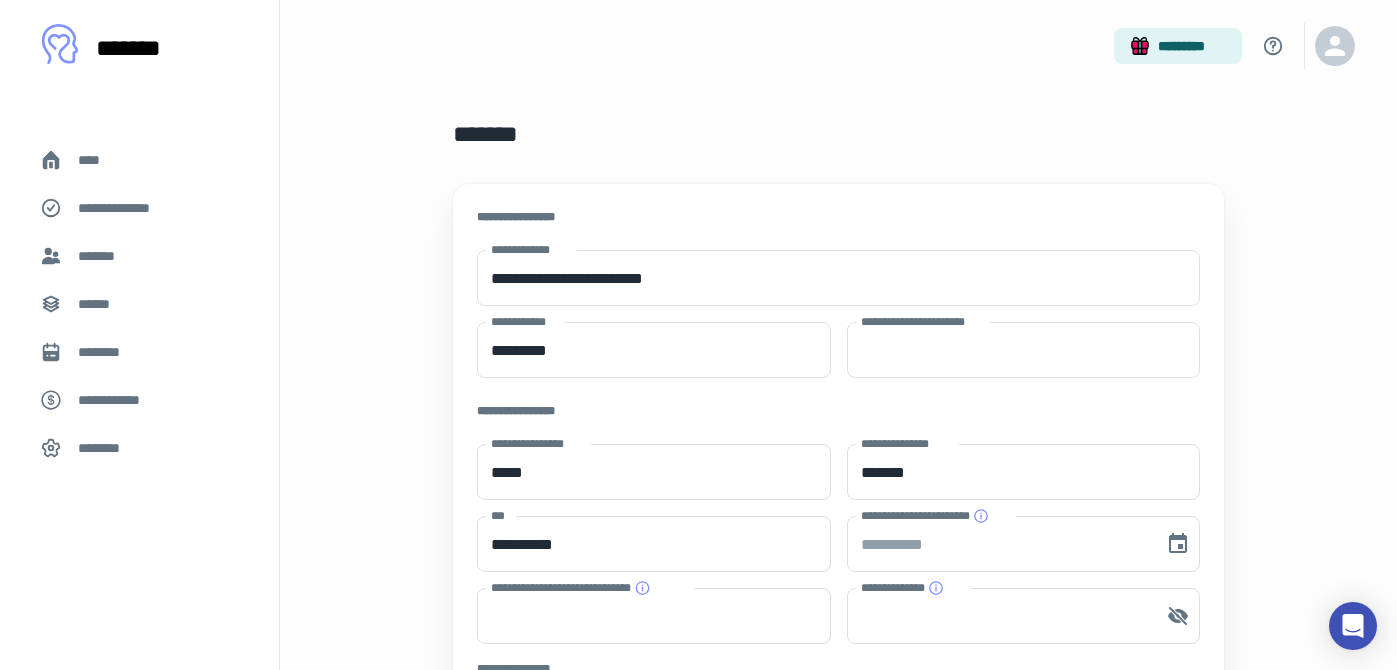 click on "****" at bounding box center [97, 160] 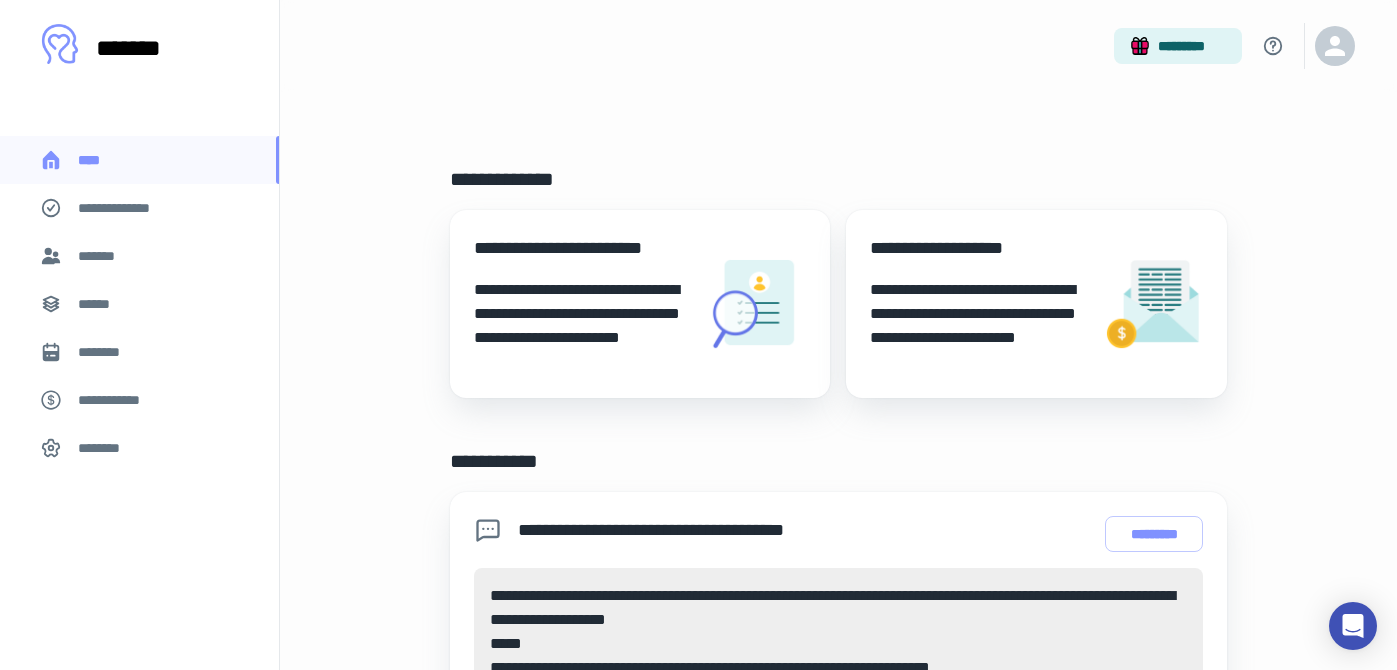 scroll, scrollTop: 538, scrollLeft: 0, axis: vertical 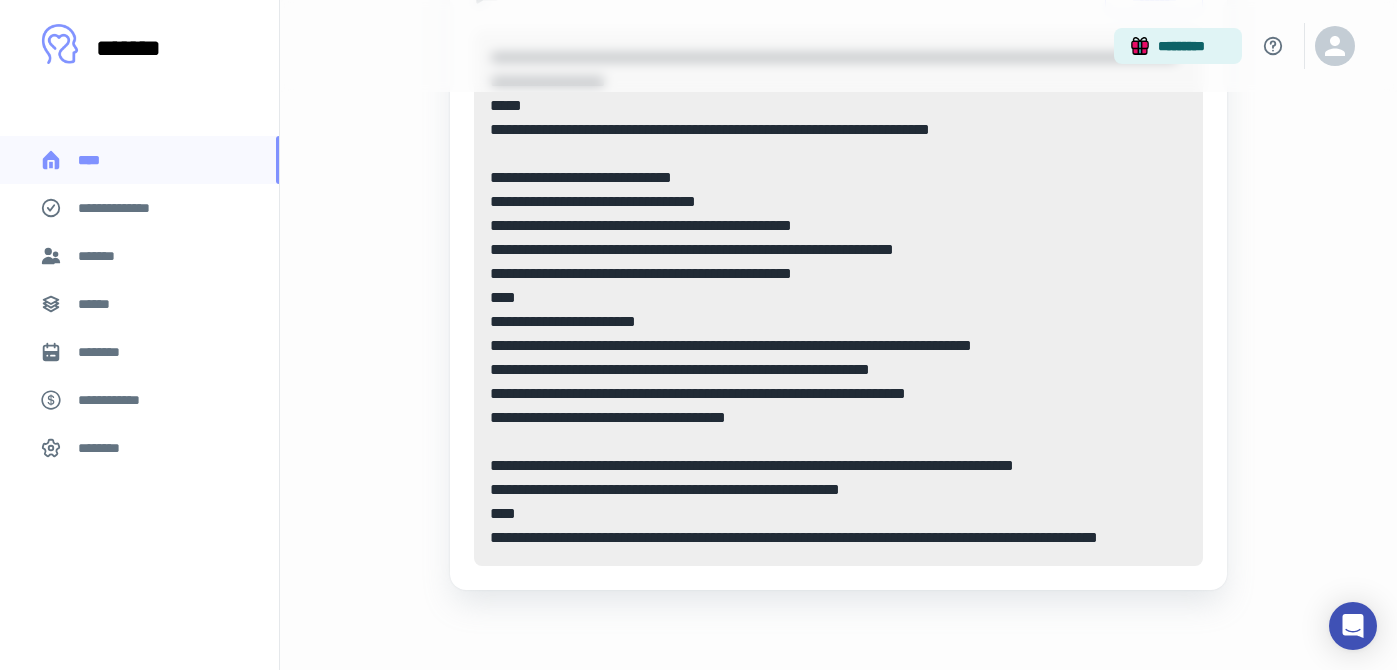 click on "**********" at bounding box center [838, 84] 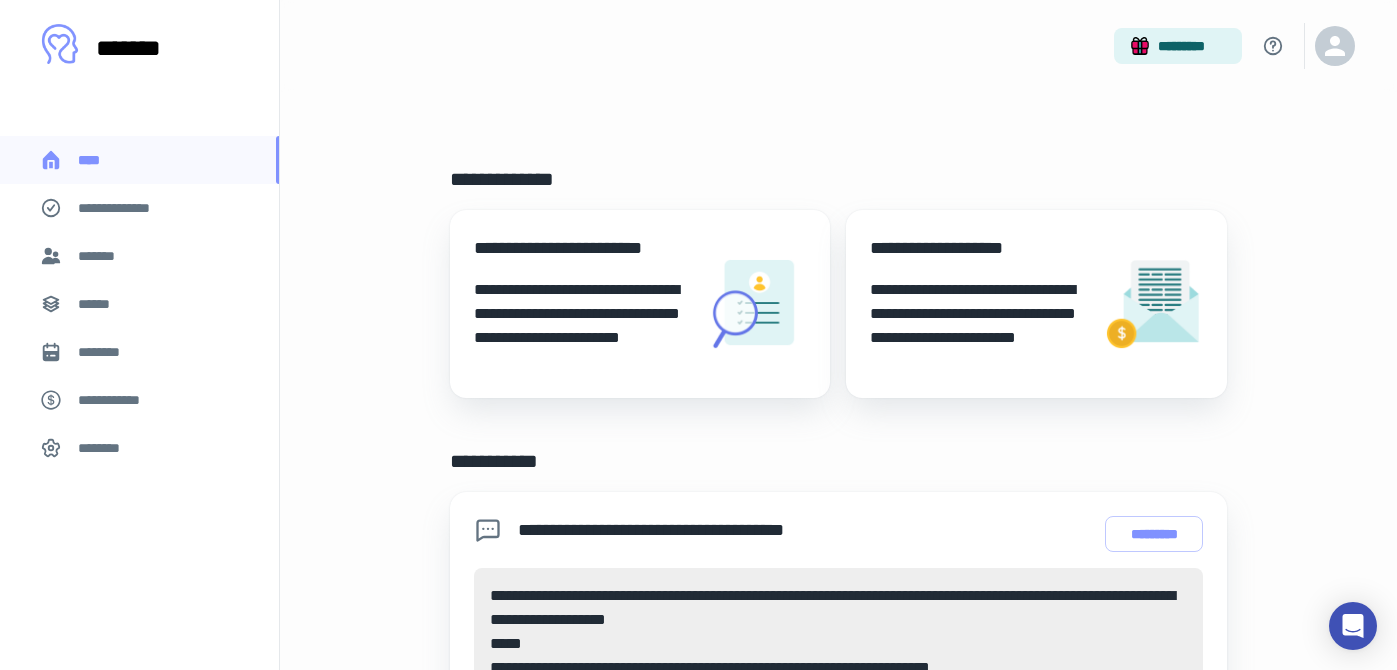 scroll, scrollTop: 6, scrollLeft: 0, axis: vertical 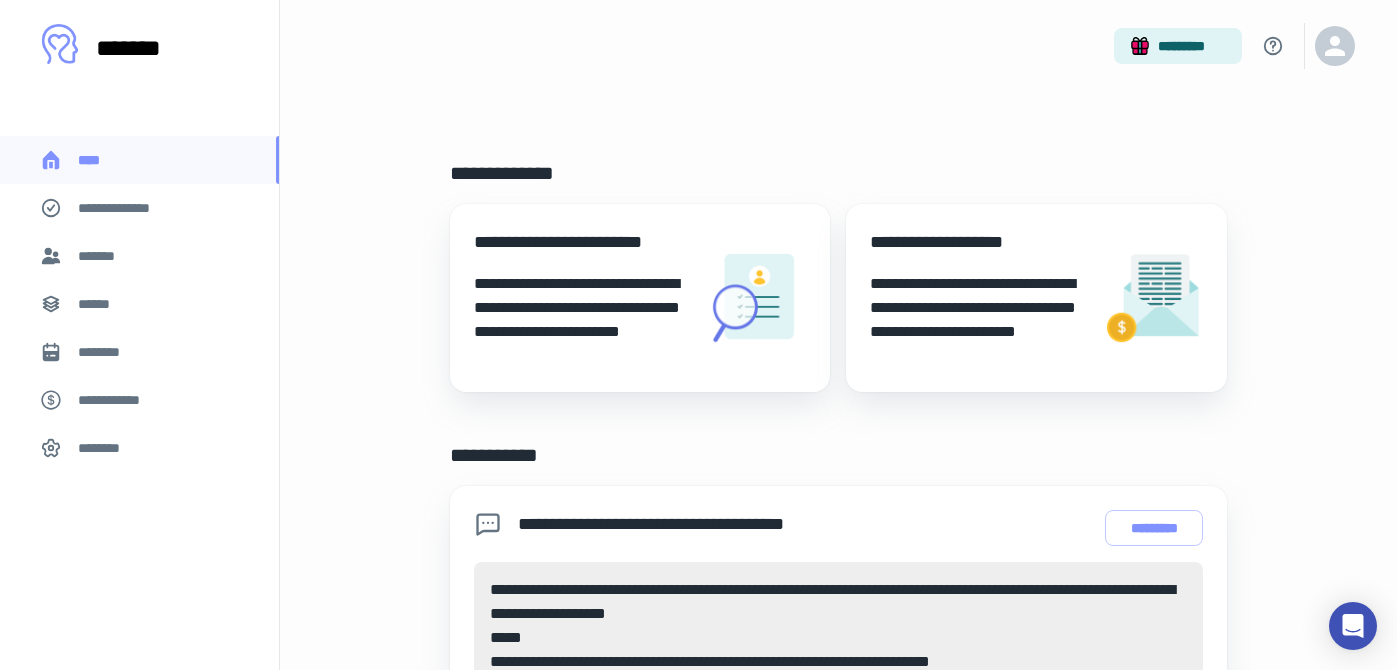 click on "********" at bounding box center (105, 448) 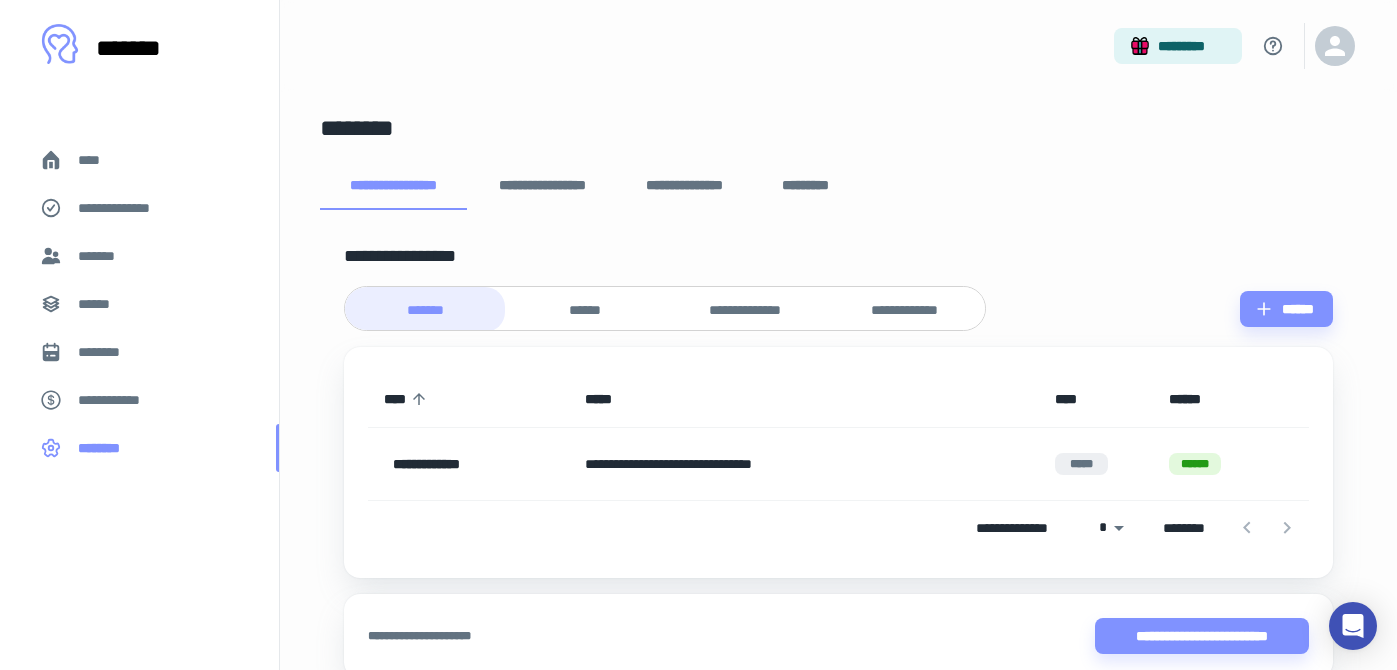 scroll, scrollTop: 0, scrollLeft: 0, axis: both 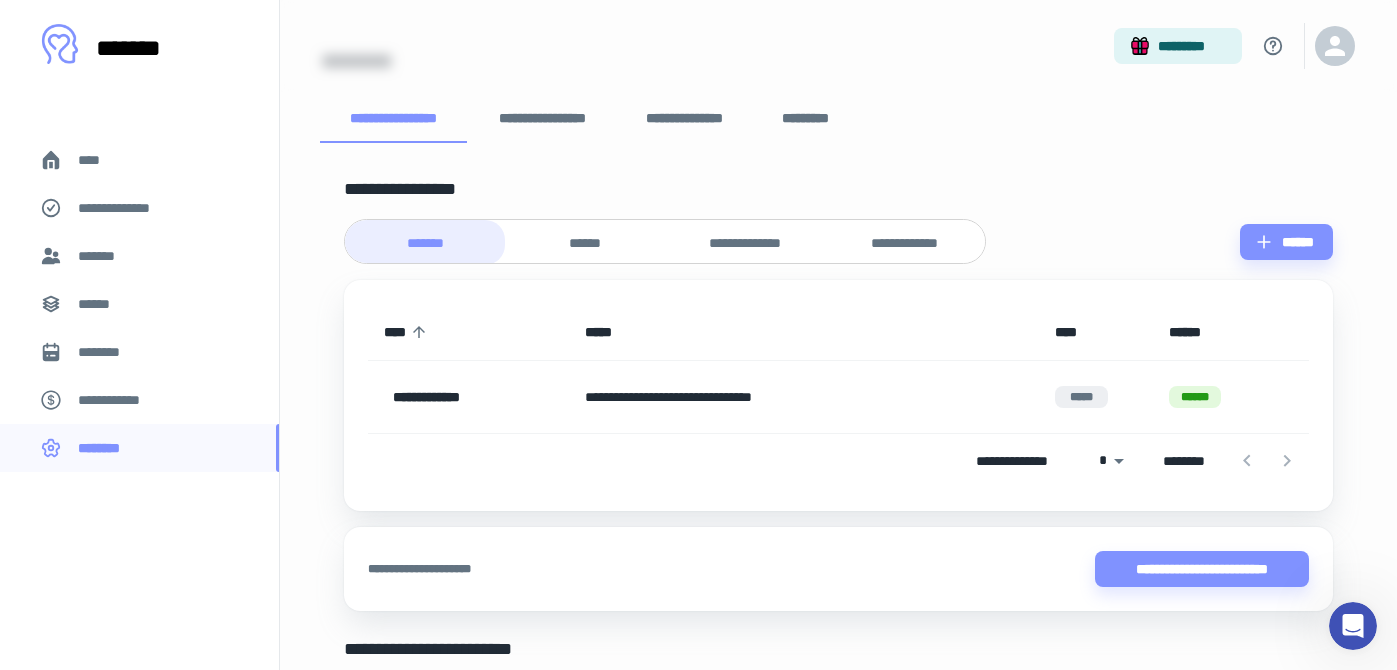 click on "**********" at bounding box center [542, 119] 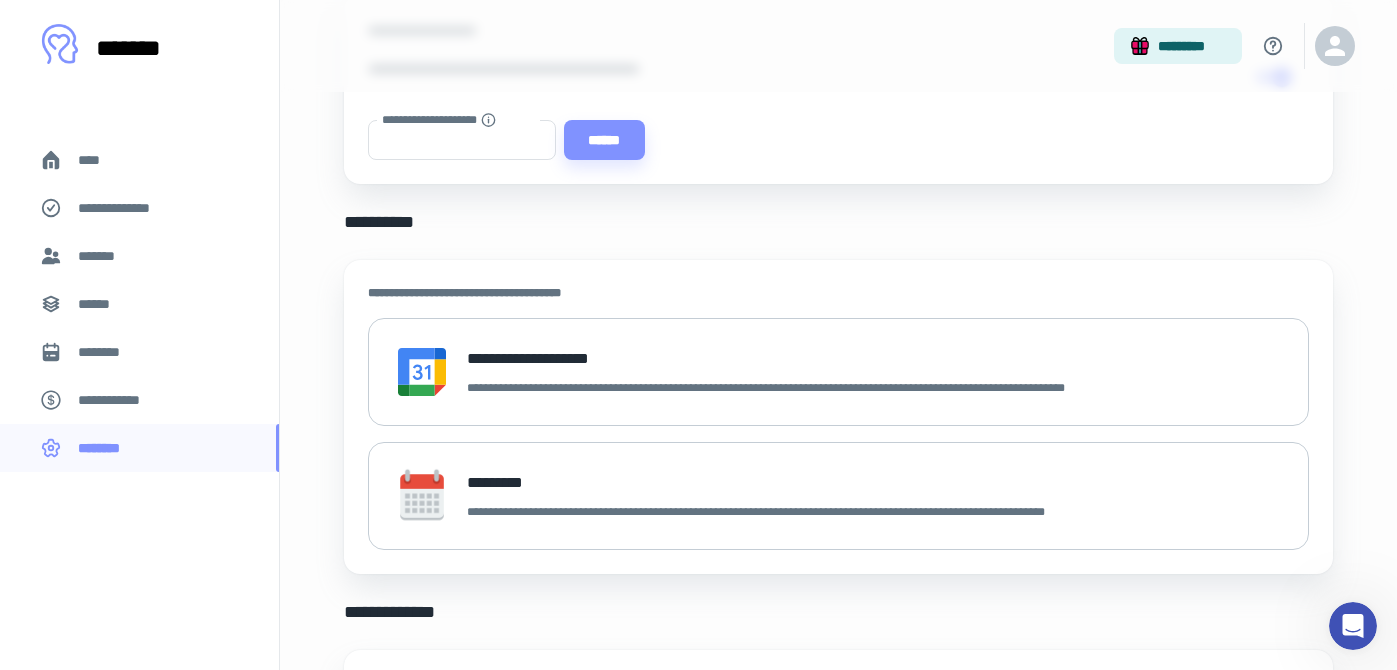 scroll, scrollTop: 0, scrollLeft: 0, axis: both 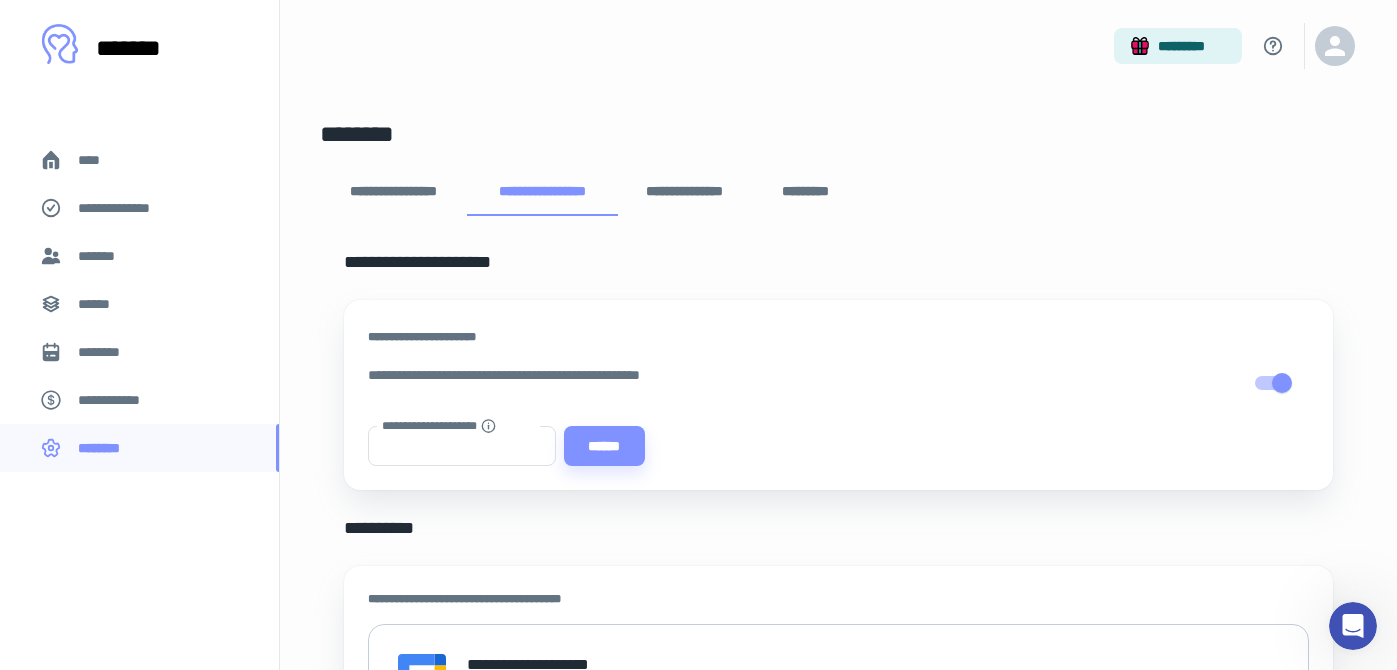 click on "**********" at bounding box center [685, 192] 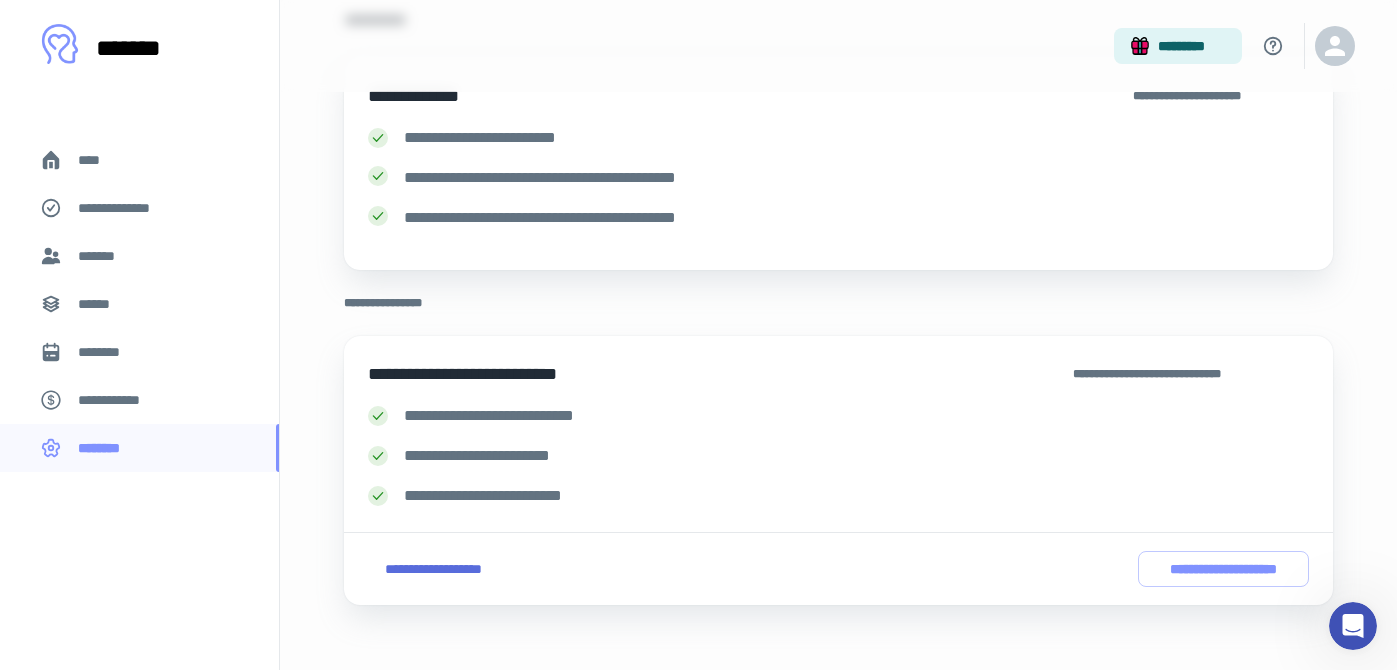 scroll, scrollTop: 257, scrollLeft: 0, axis: vertical 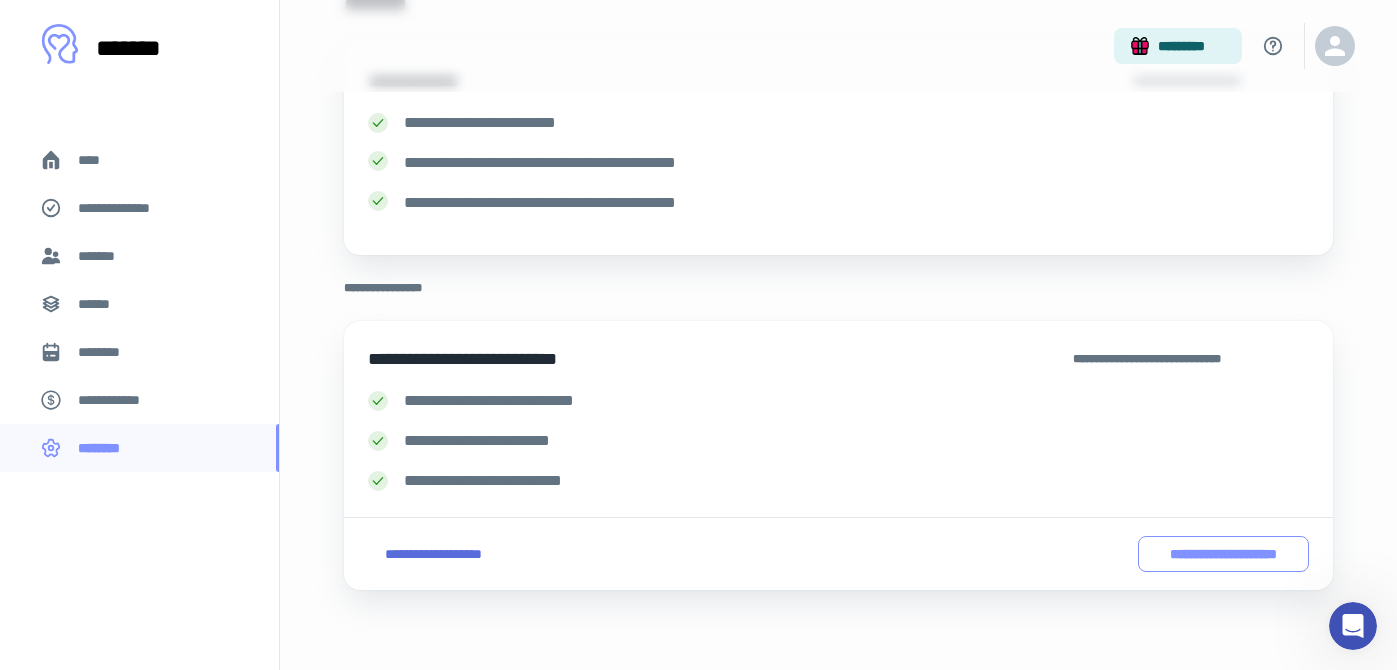 click on "**********" at bounding box center [1223, 554] 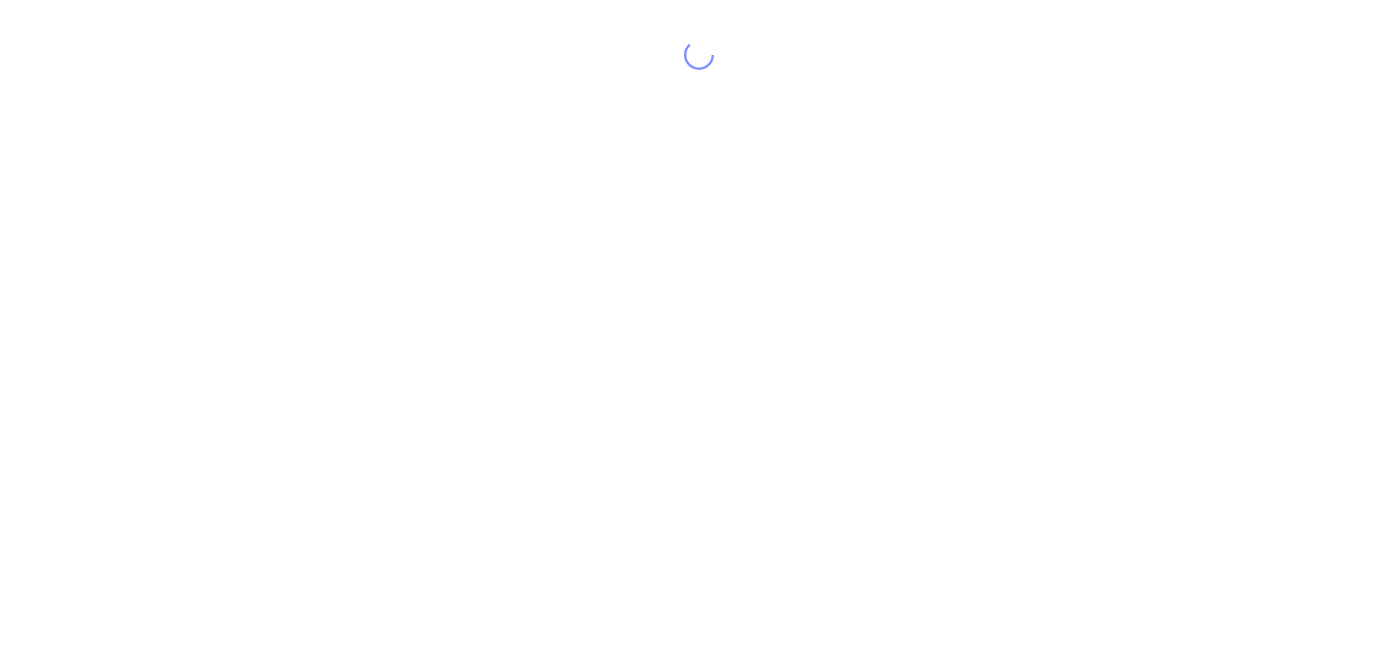 scroll, scrollTop: 40, scrollLeft: 0, axis: vertical 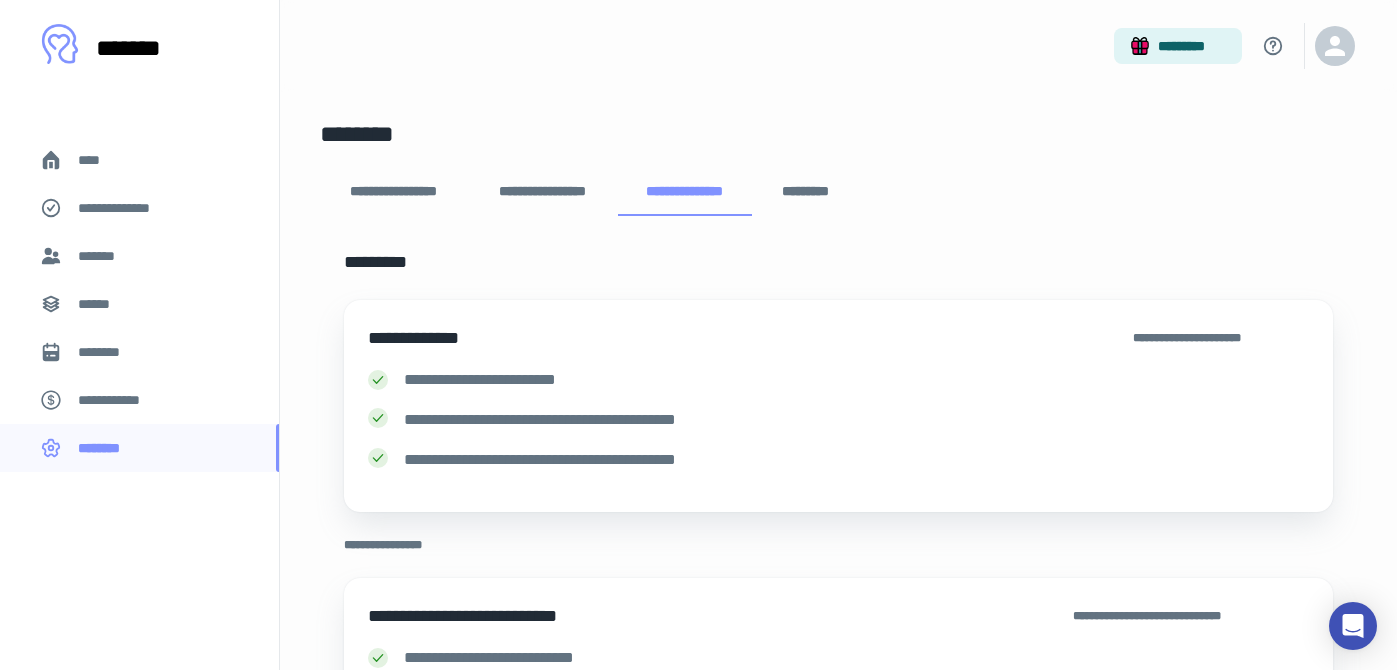 click on "****" at bounding box center (97, 160) 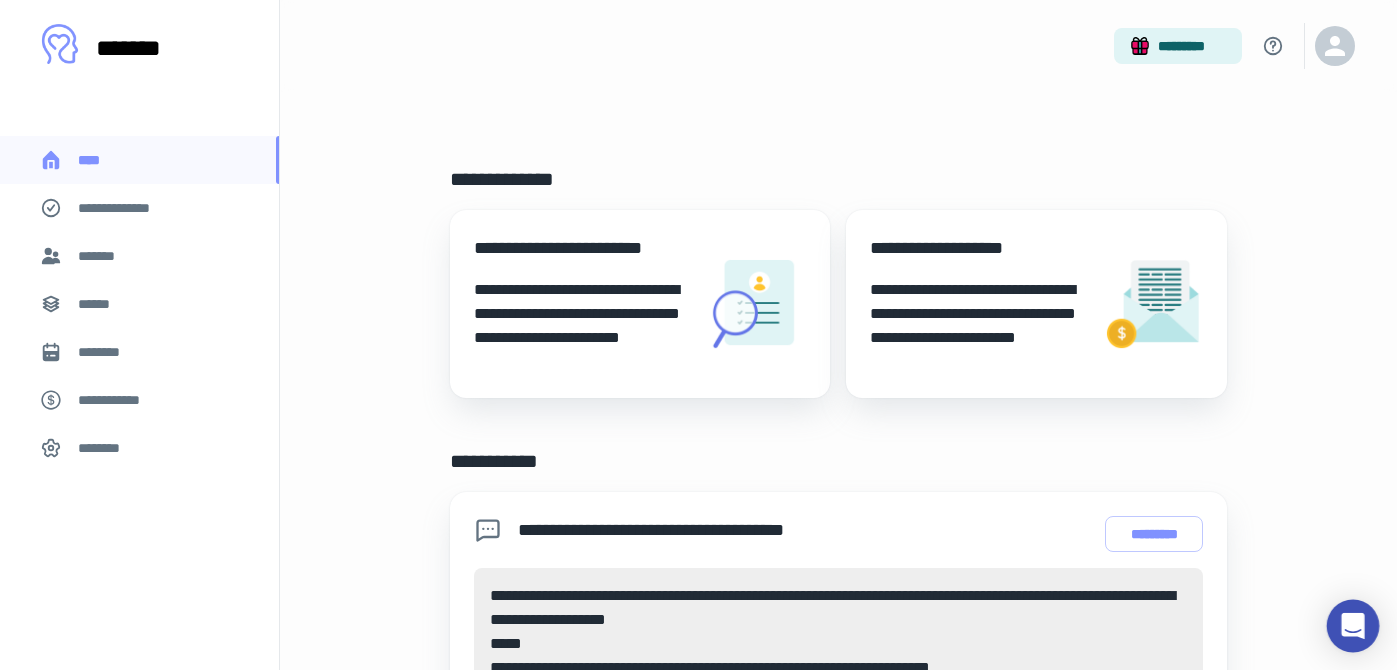 click 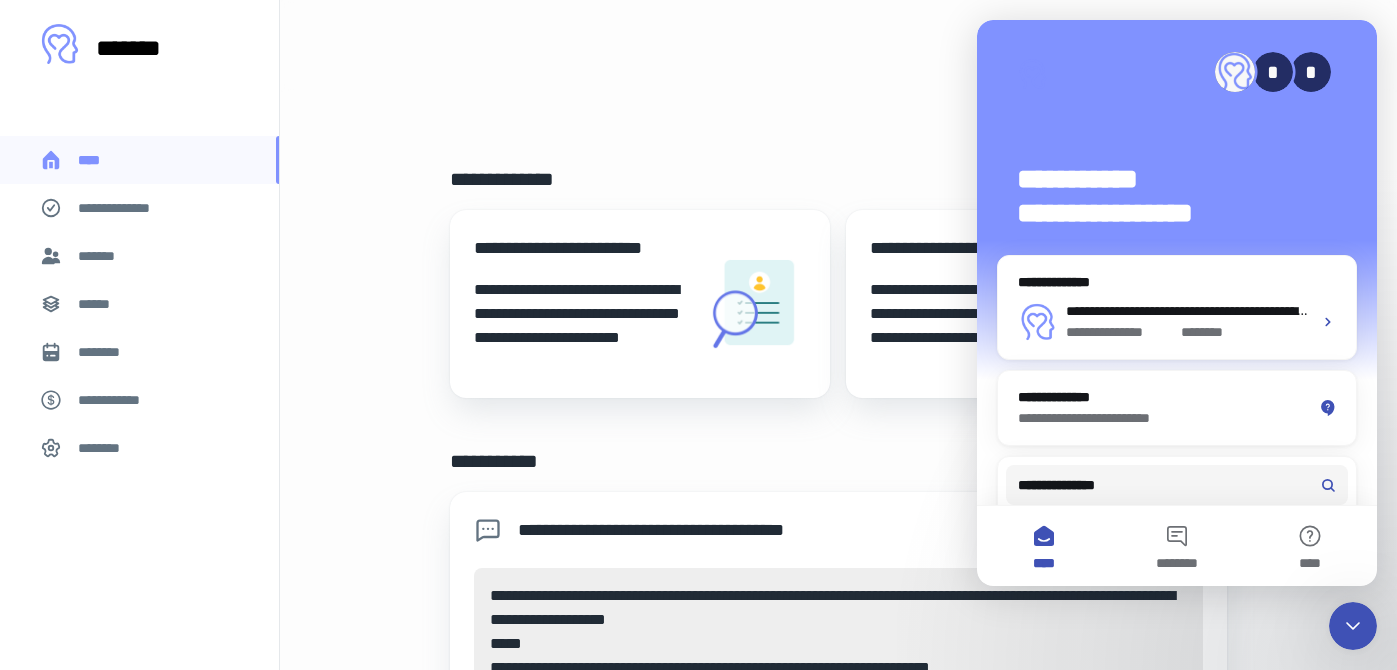 scroll, scrollTop: 0, scrollLeft: 0, axis: both 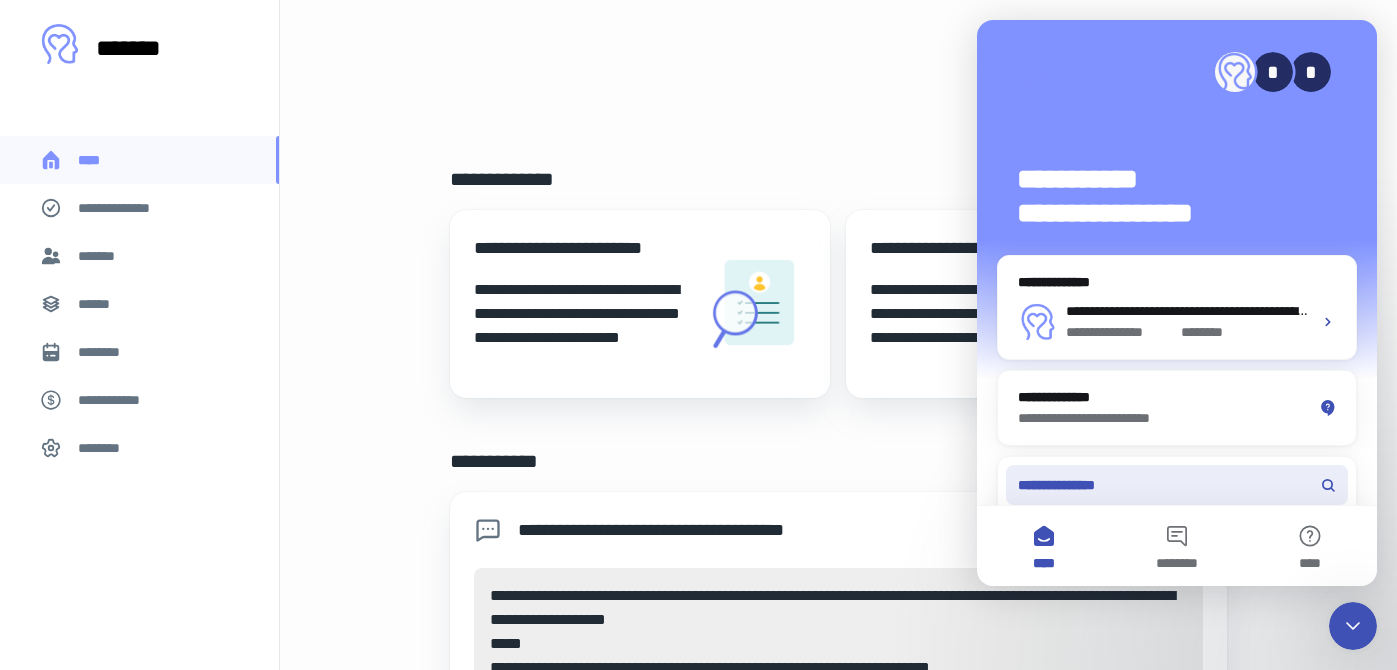 click on "**********" at bounding box center [1177, 485] 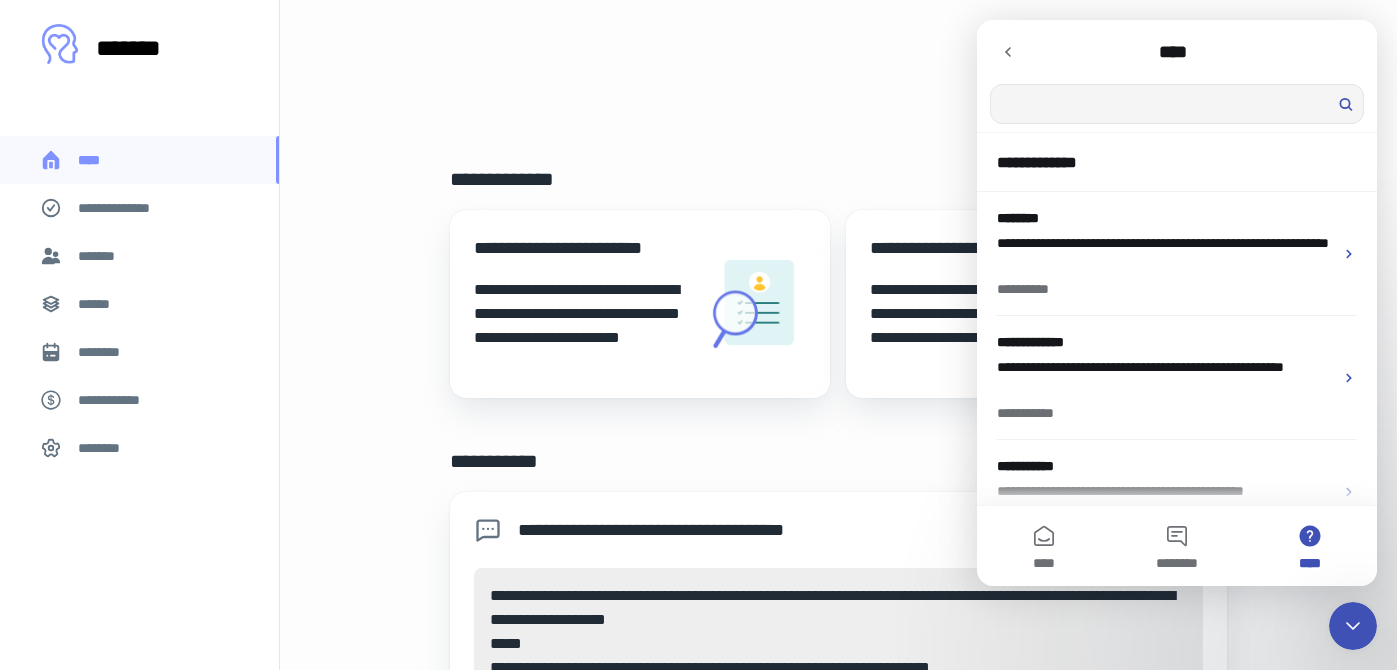 scroll, scrollTop: 0, scrollLeft: 0, axis: both 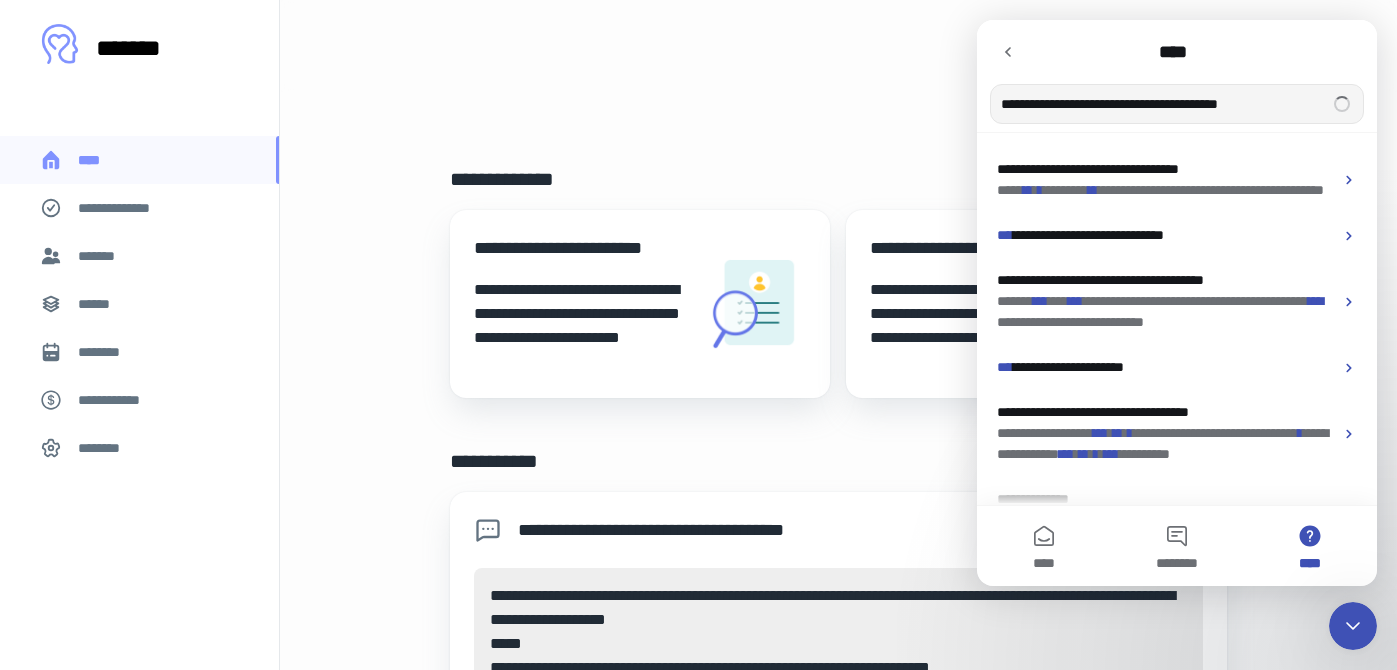 type on "**********" 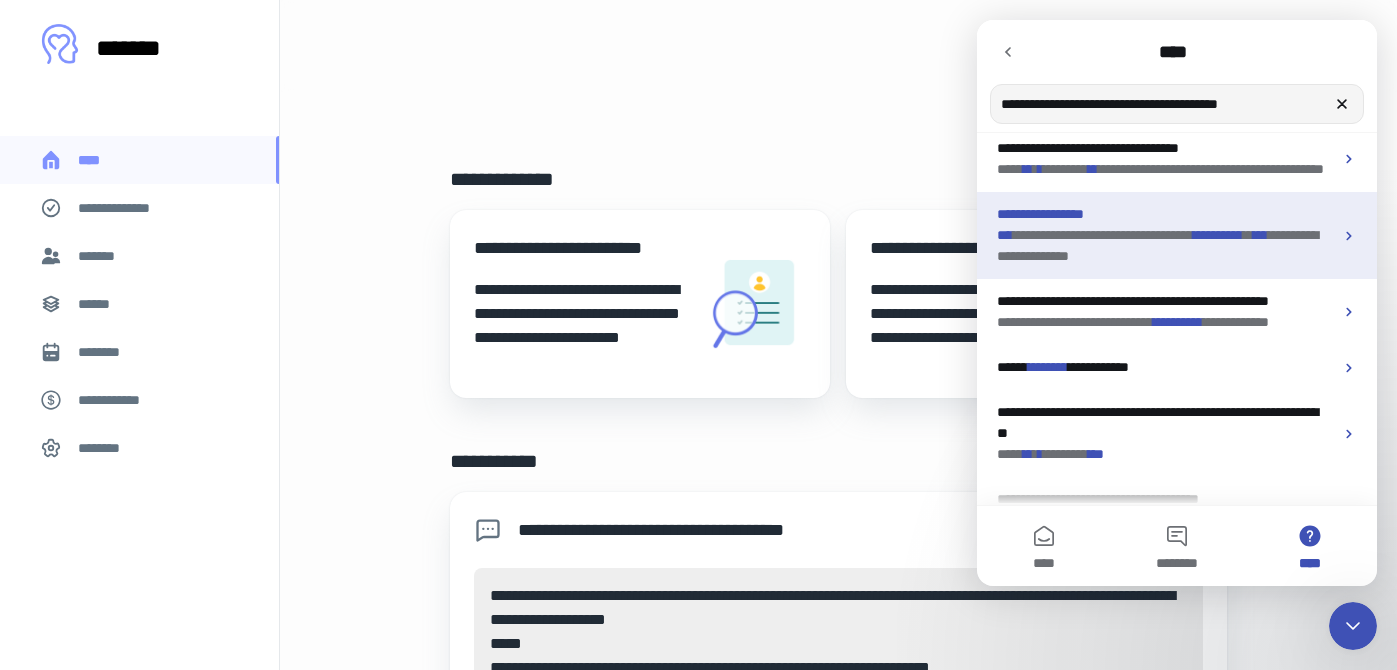 scroll, scrollTop: 131, scrollLeft: 0, axis: vertical 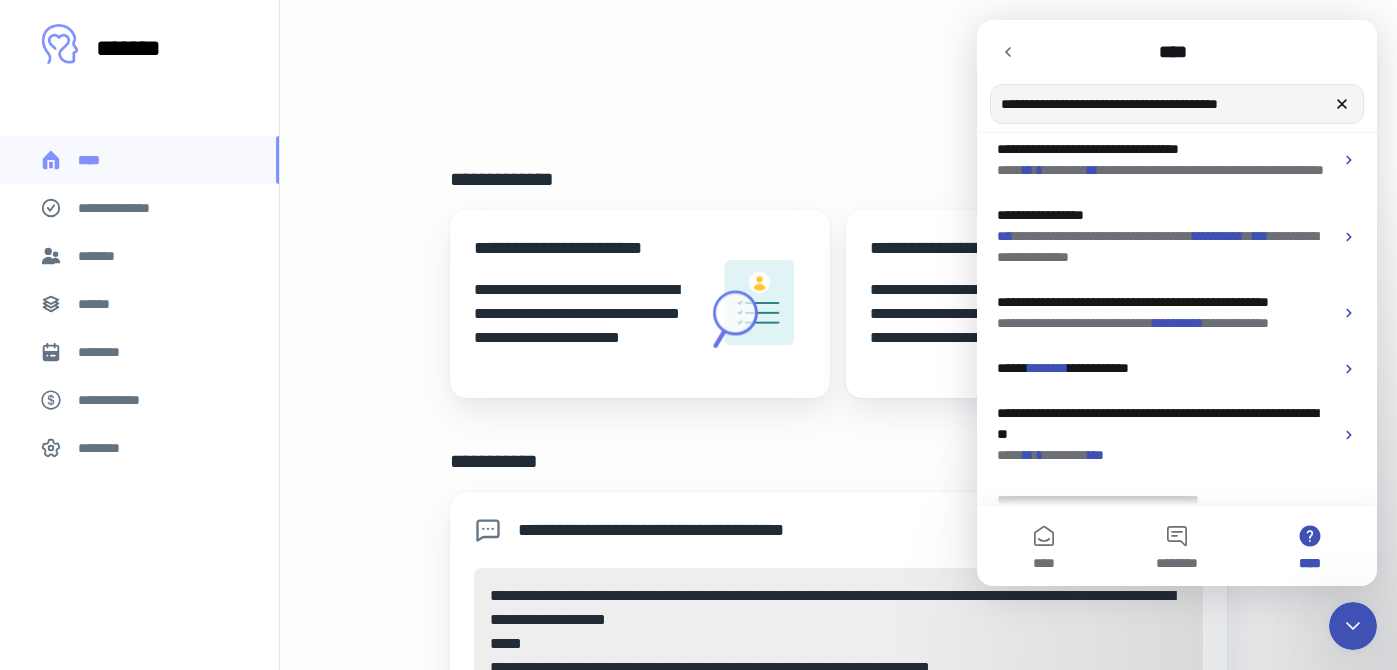 click on "********" at bounding box center (1078, 104) 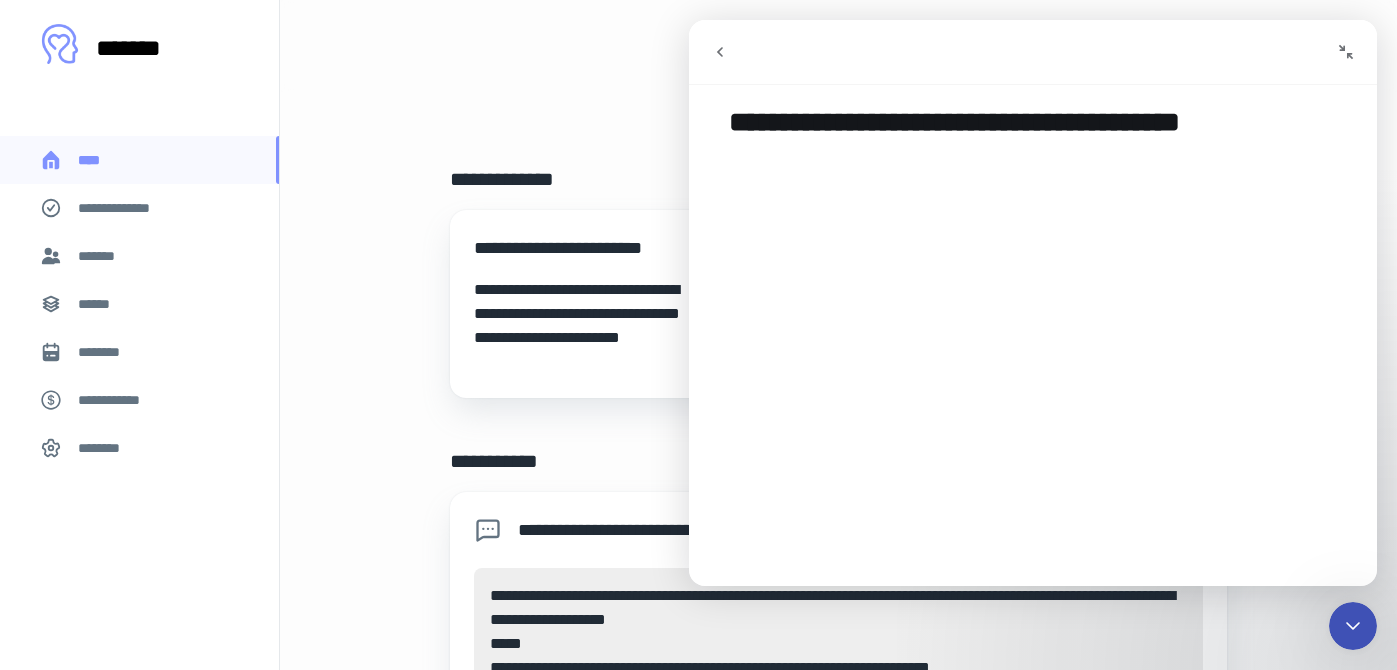 click 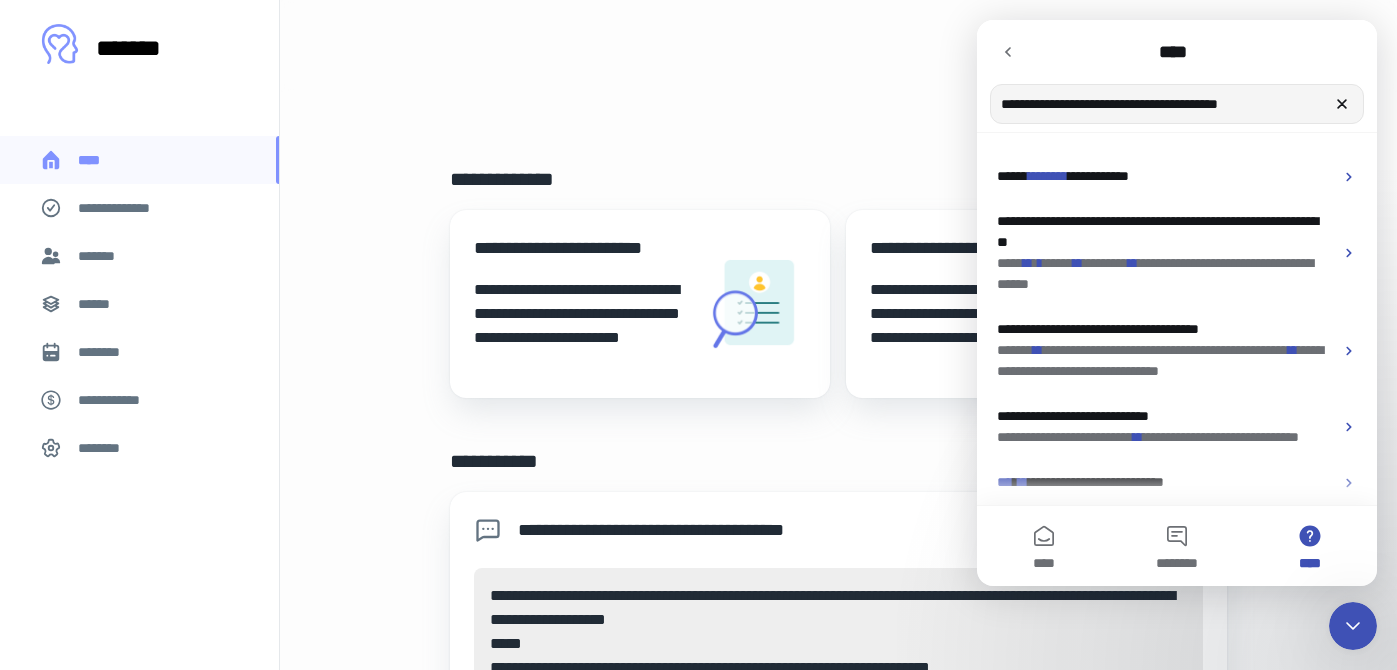 scroll, scrollTop: 342, scrollLeft: 0, axis: vertical 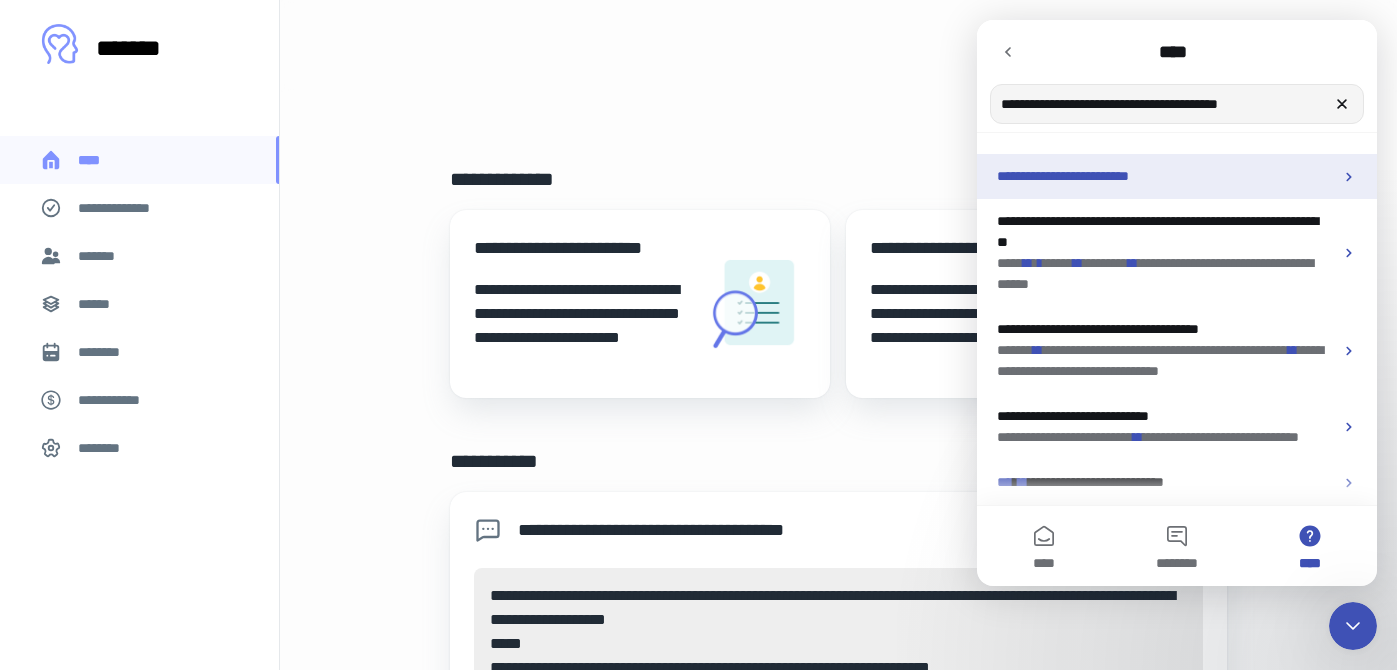 click on "**********" at bounding box center [1165, 176] 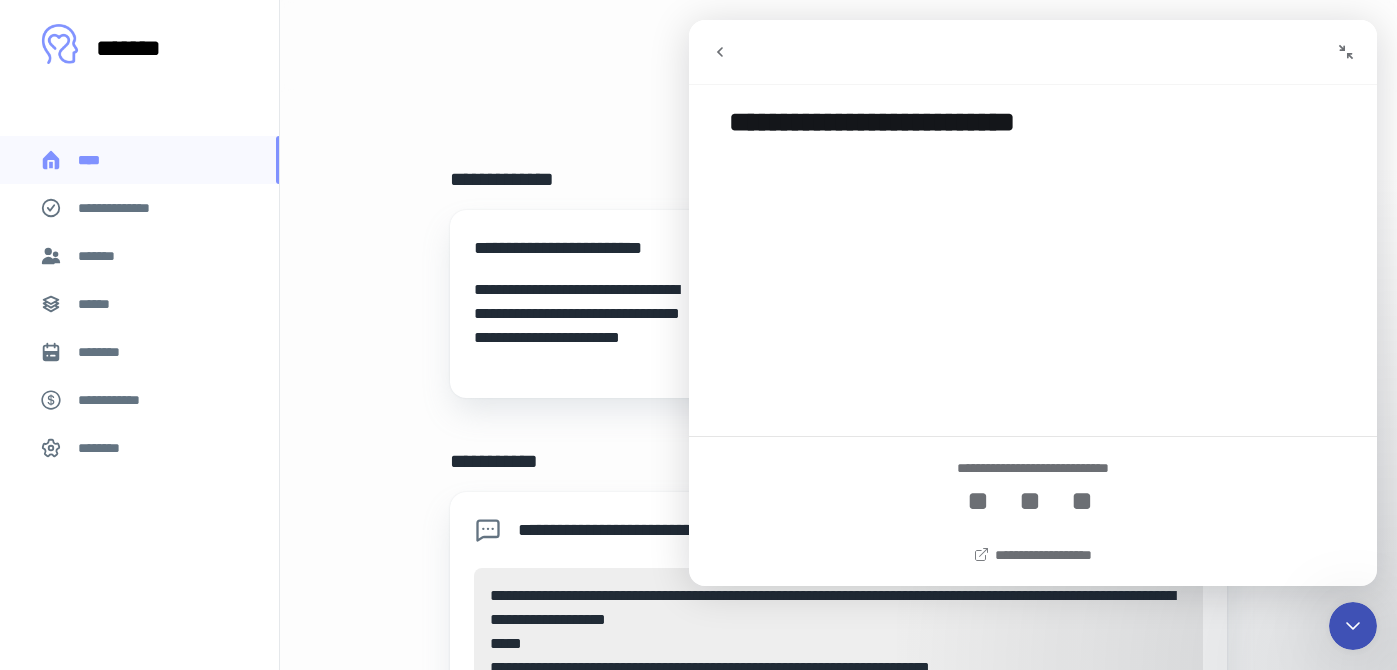scroll, scrollTop: 0, scrollLeft: 0, axis: both 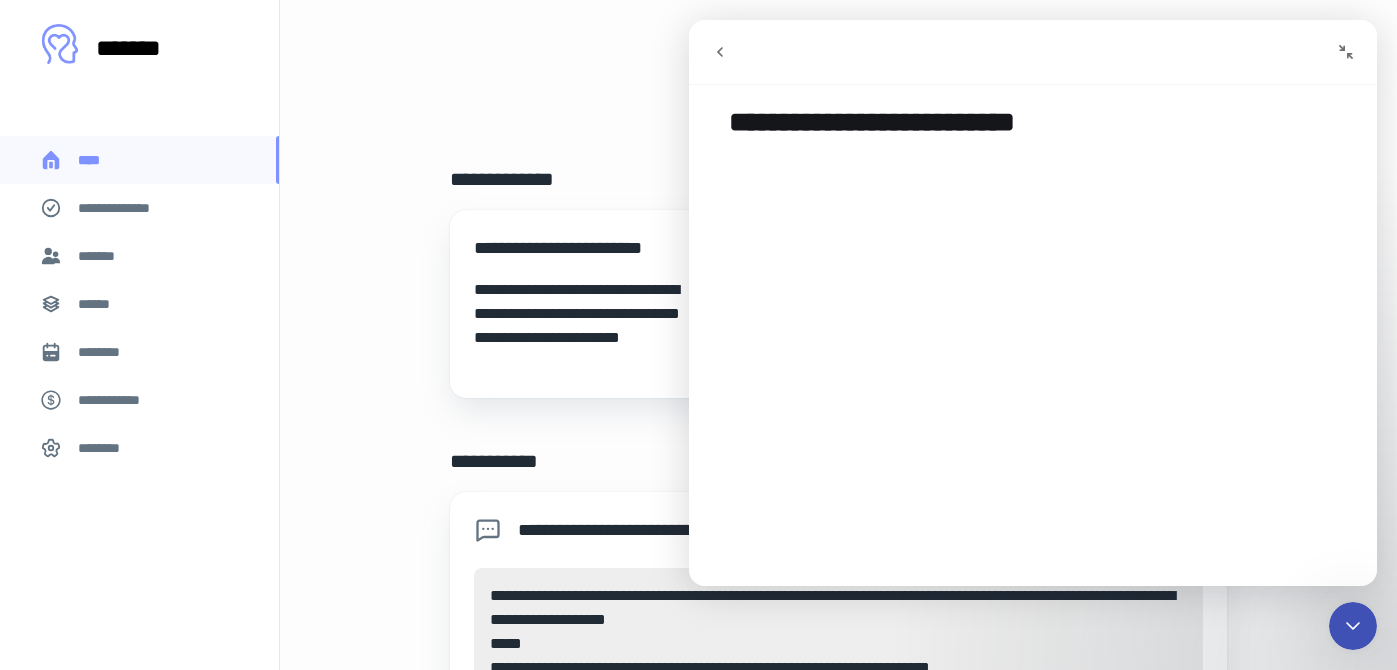 click on "********" at bounding box center (105, 448) 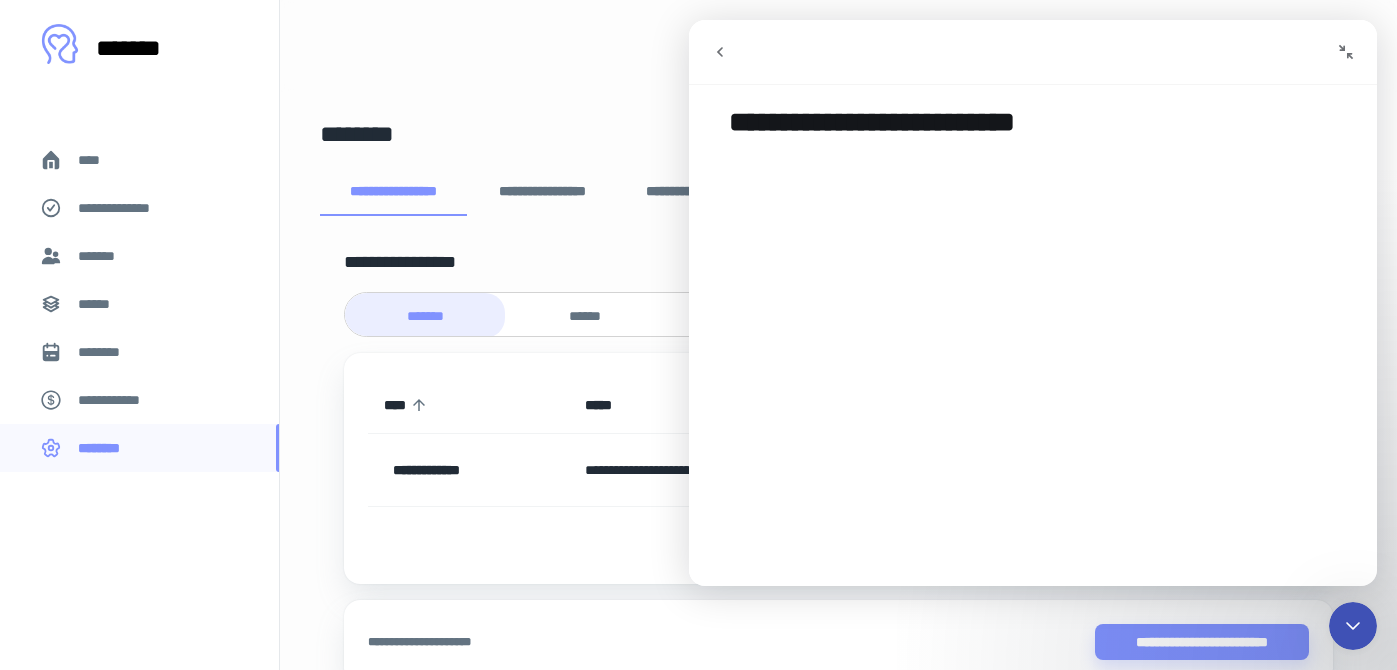 click 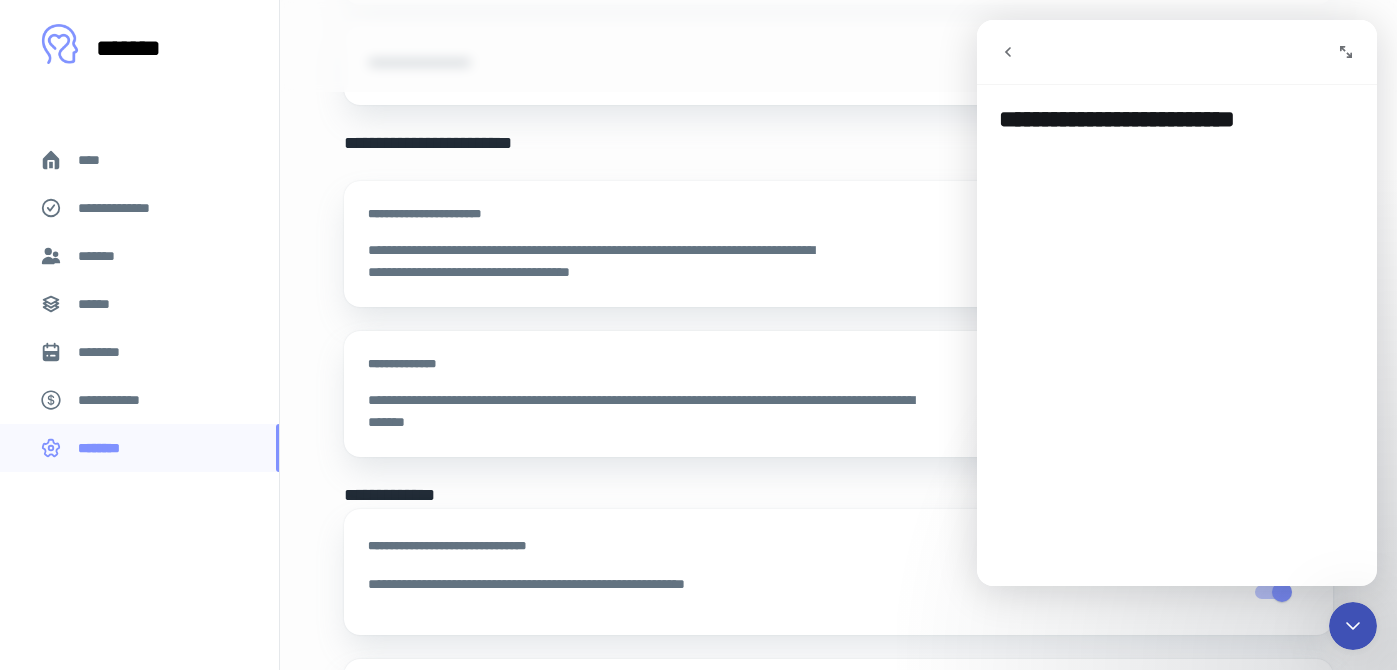 scroll, scrollTop: 577, scrollLeft: 0, axis: vertical 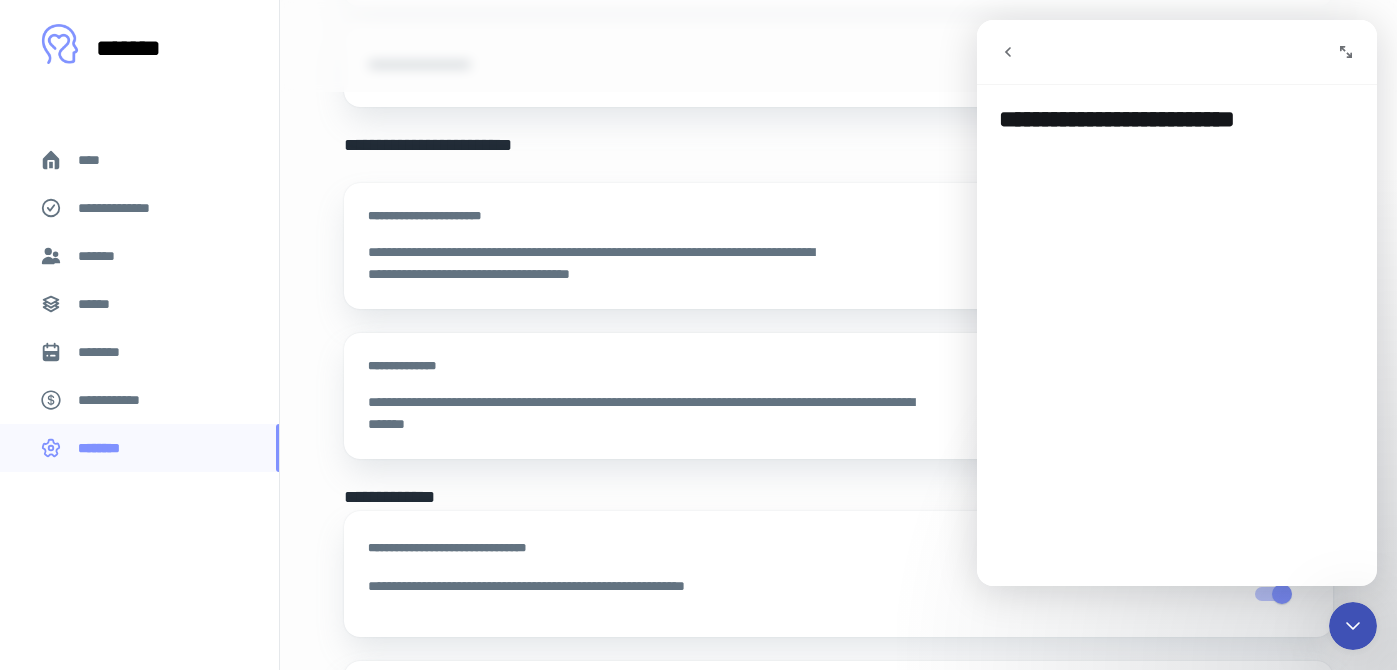 click 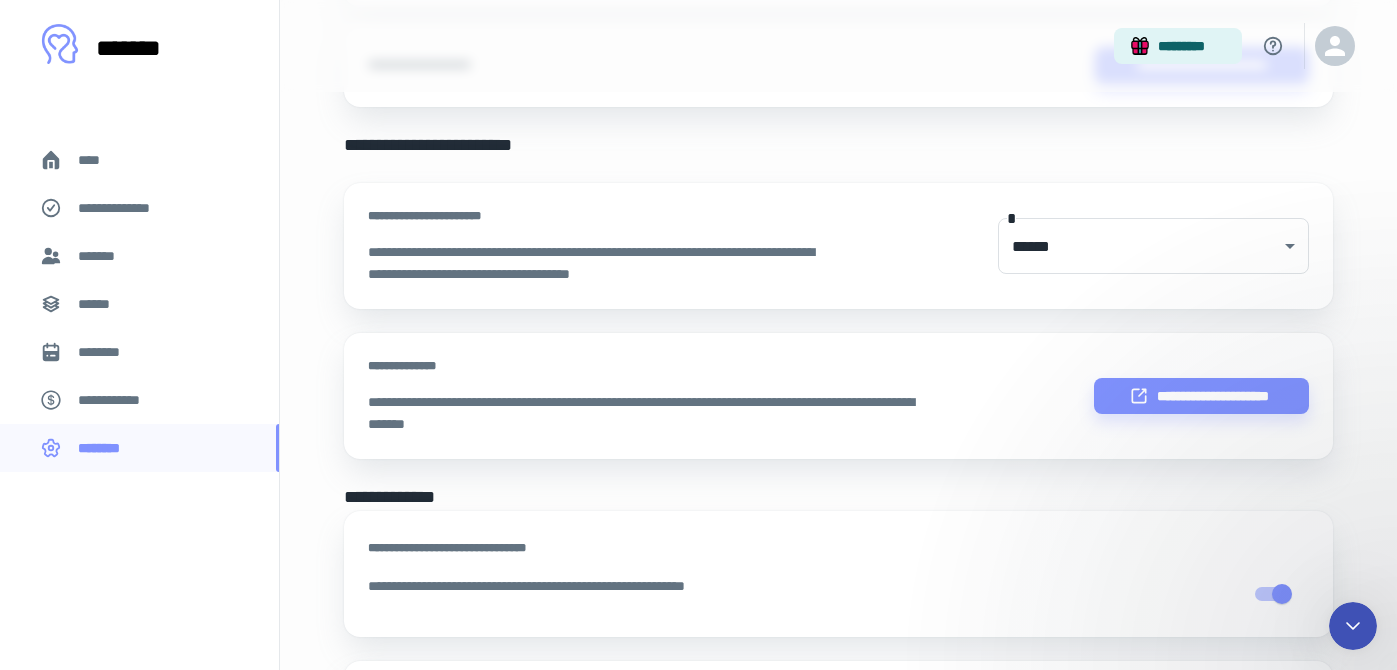 scroll, scrollTop: 0, scrollLeft: 0, axis: both 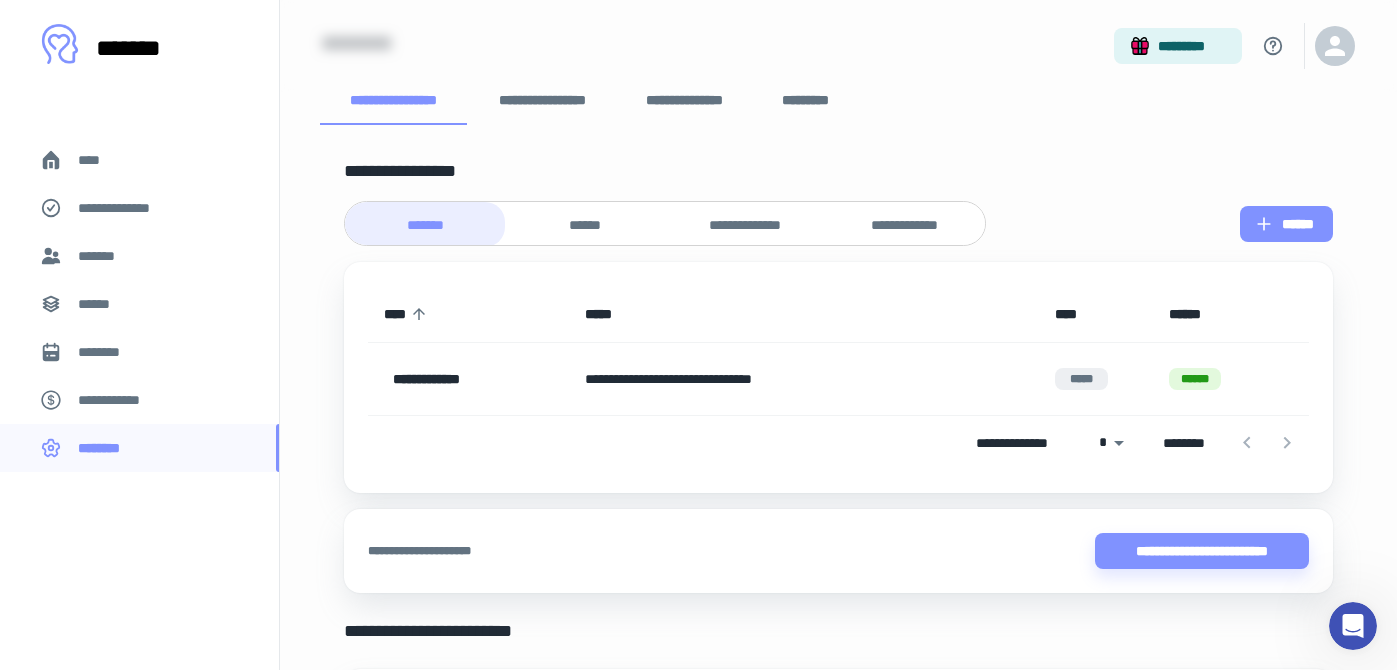 click on "******" at bounding box center [1286, 224] 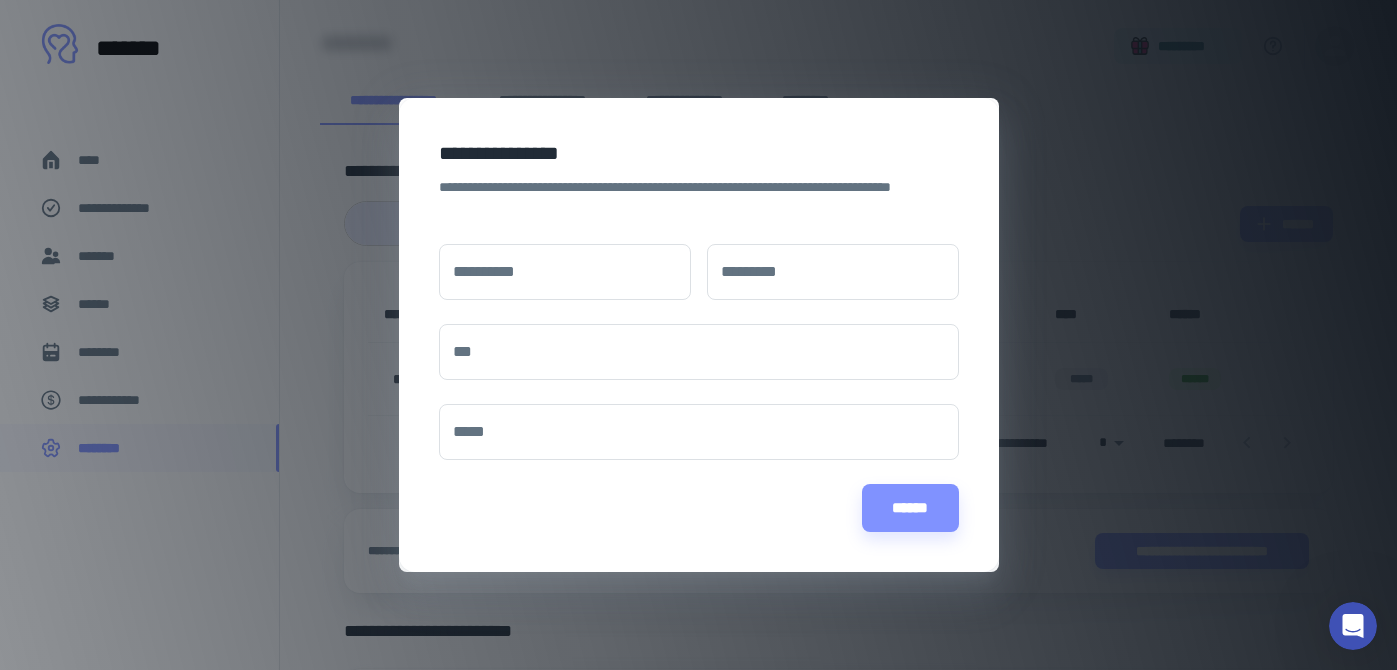 click on "**********" at bounding box center [698, 335] 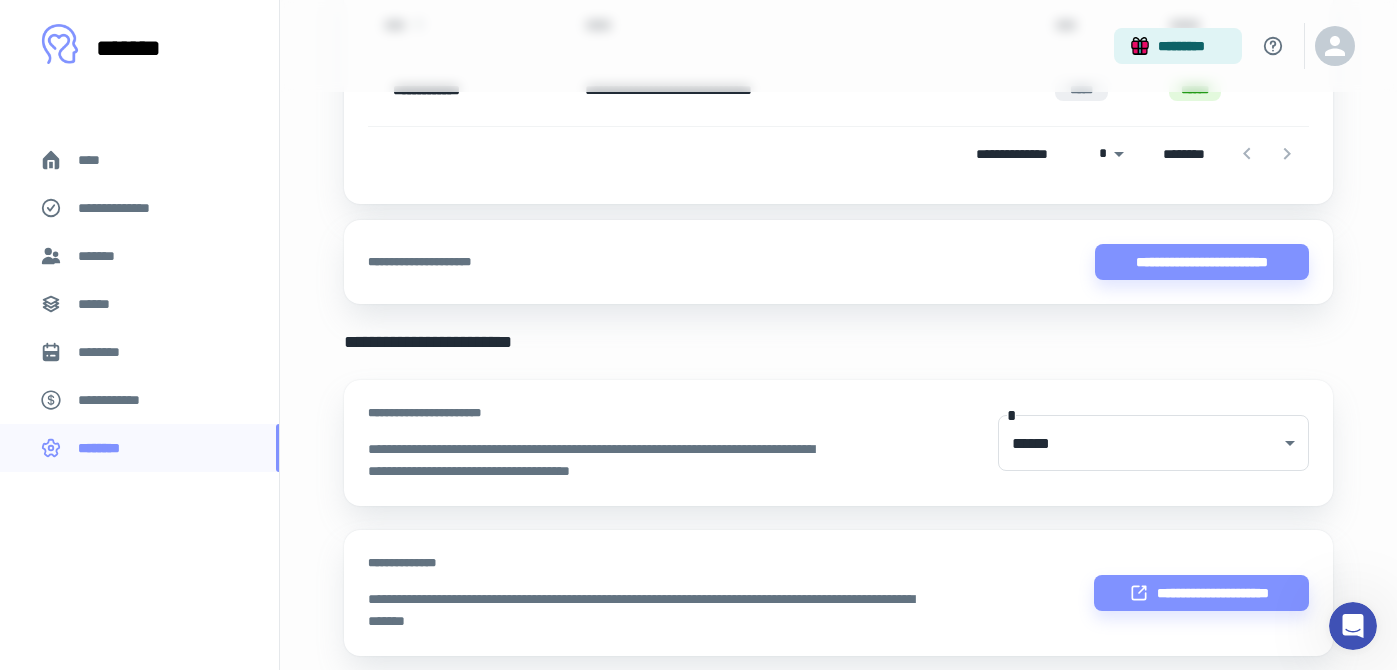scroll, scrollTop: 0, scrollLeft: 0, axis: both 